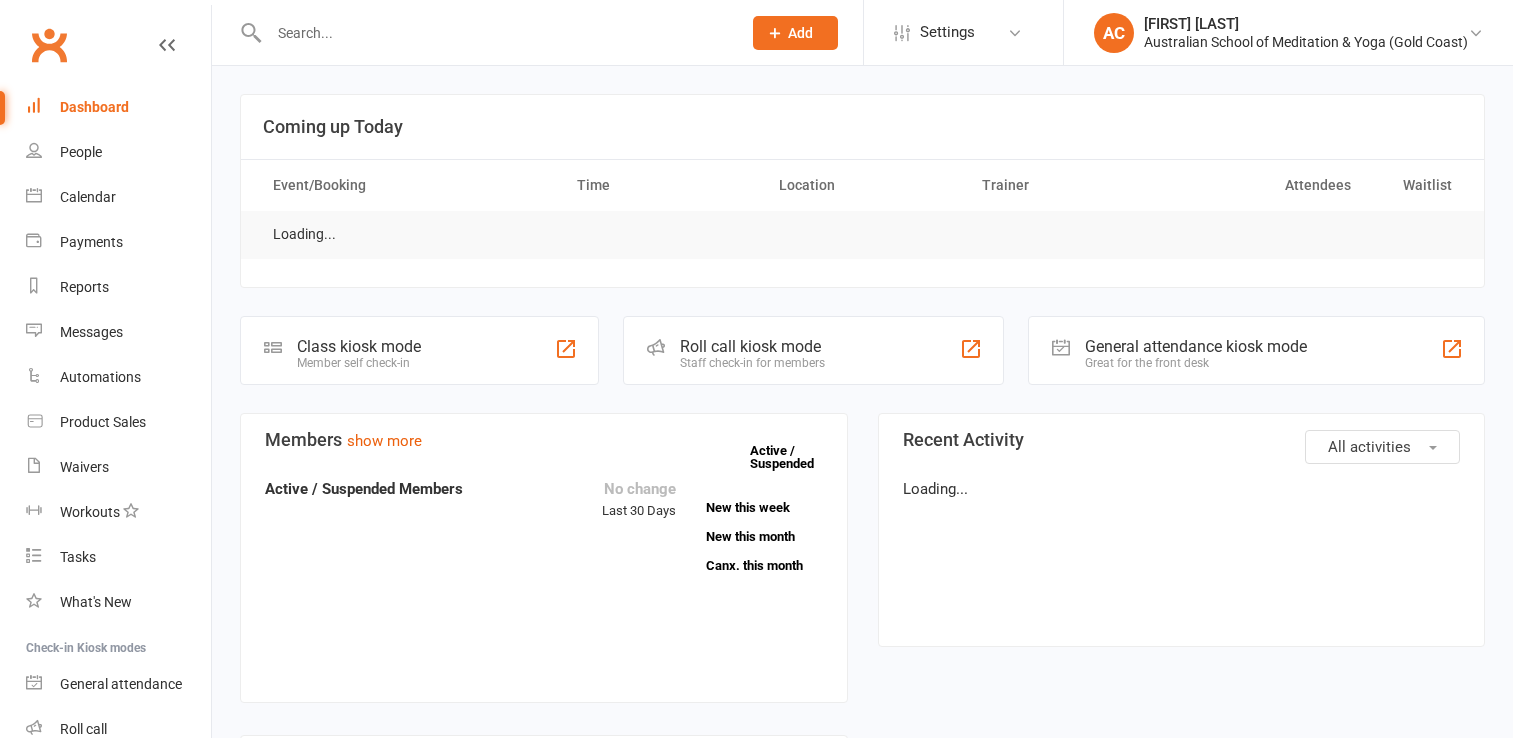 scroll, scrollTop: 0, scrollLeft: 0, axis: both 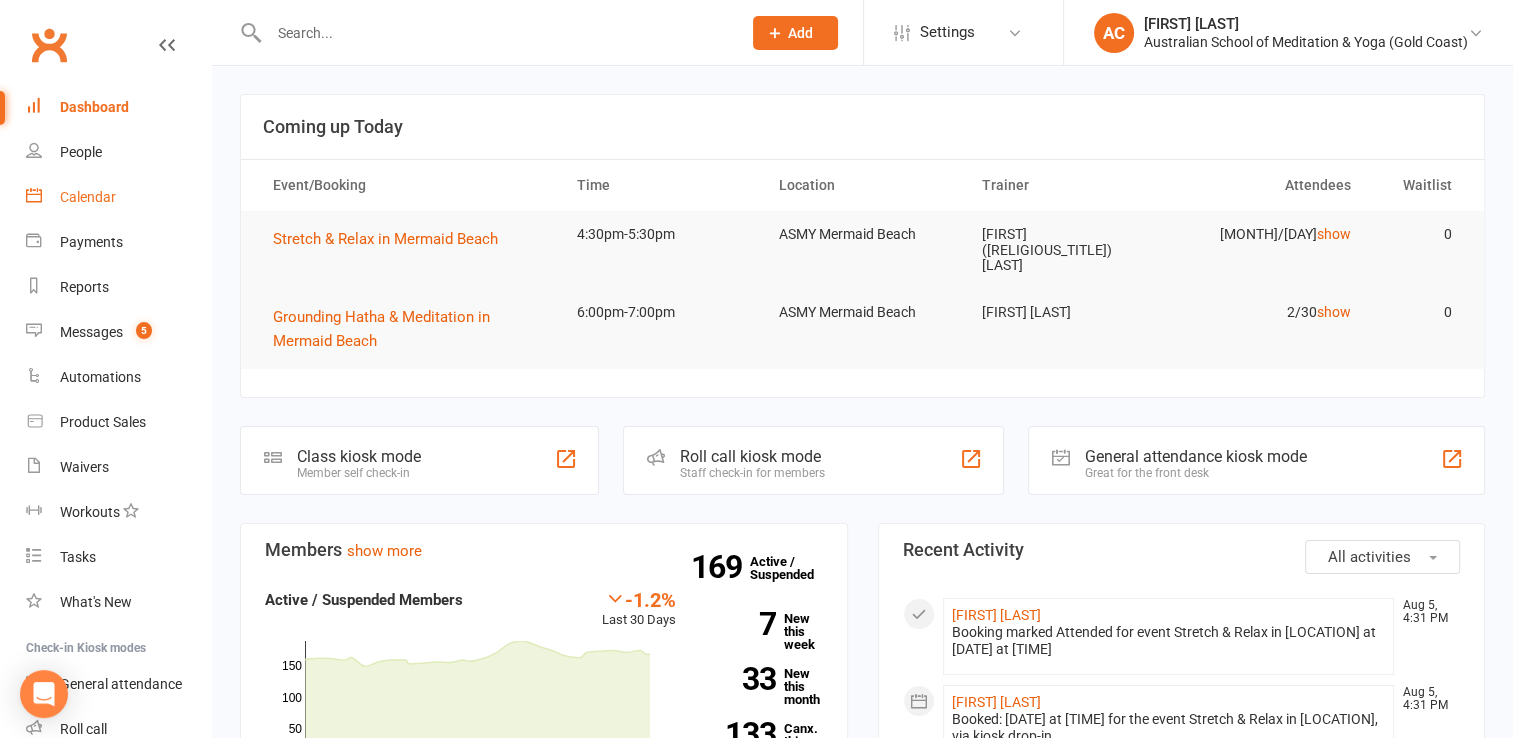 click on "Calendar" at bounding box center [118, 197] 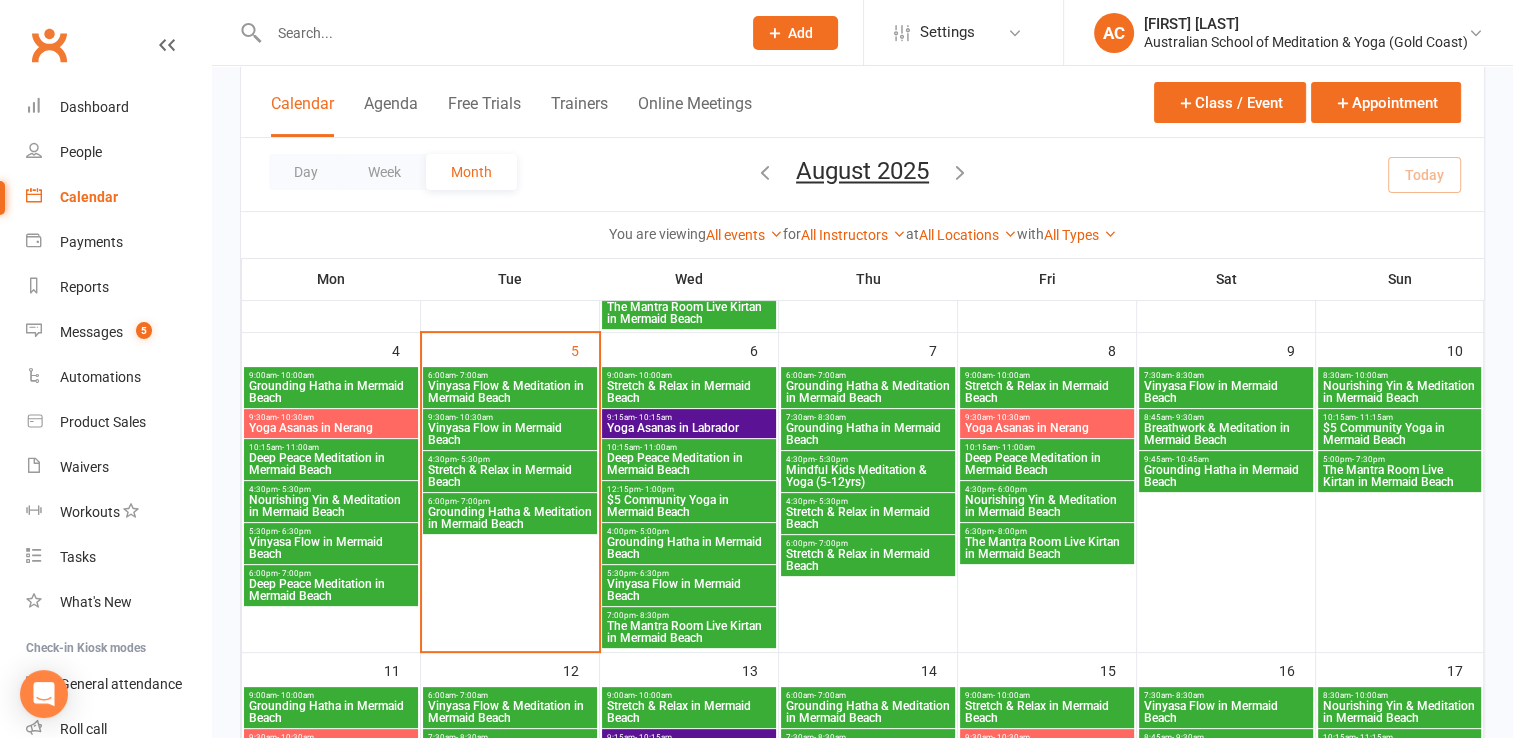 scroll, scrollTop: 490, scrollLeft: 0, axis: vertical 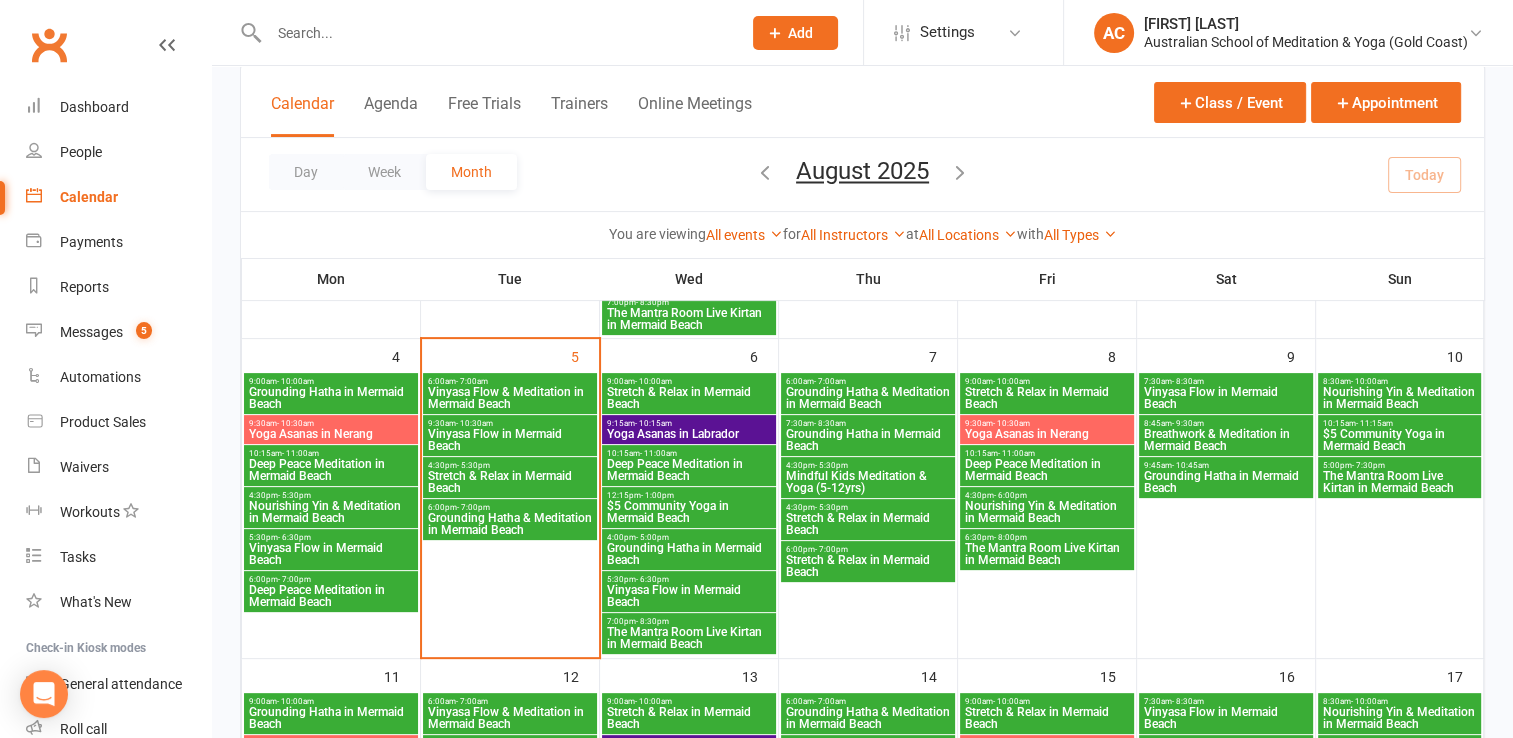 click on "Mindful Kids Meditation & Yoga (5-12yrs)" at bounding box center [868, 482] 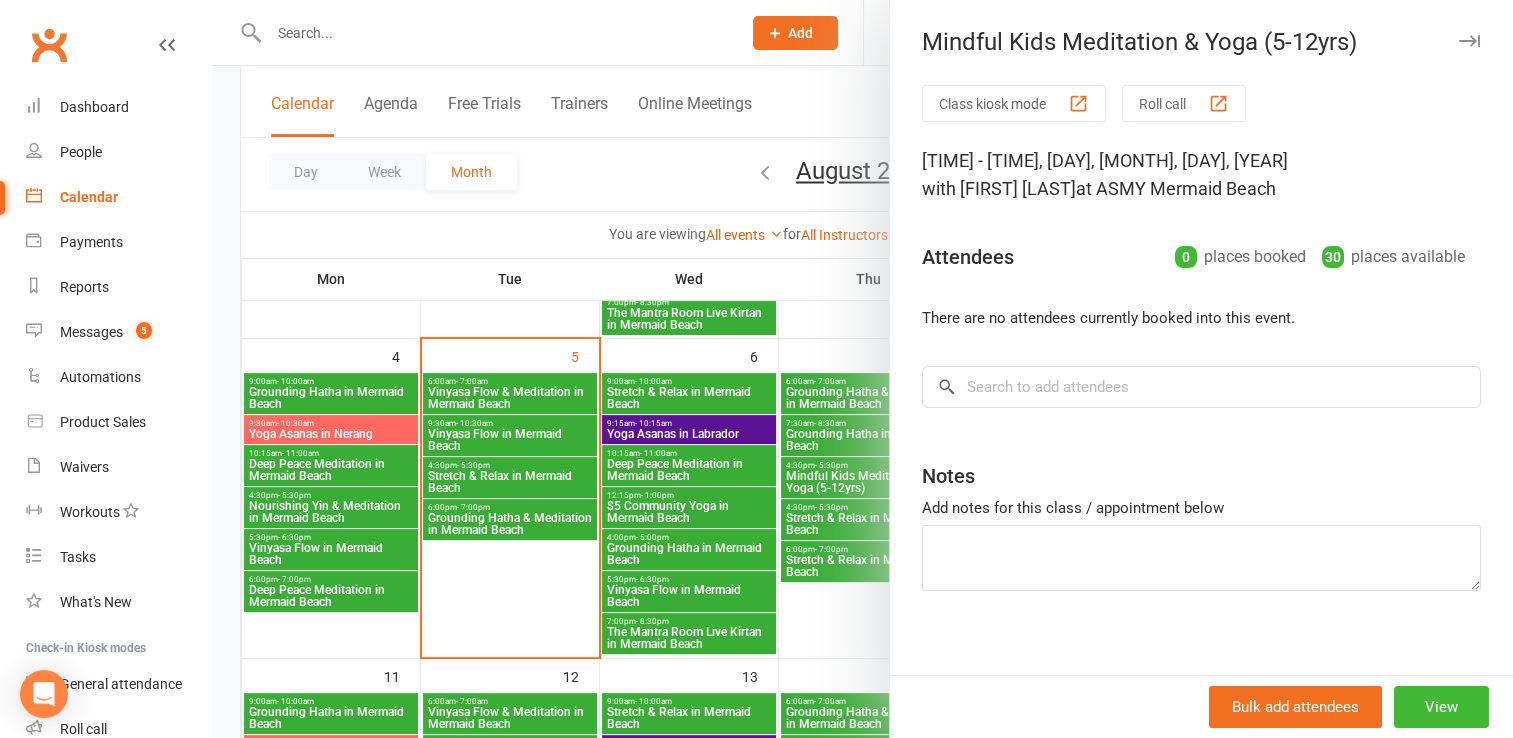 click on "Mindful Kids Meditation & Yoga (5-12yrs) Class kiosk mode Roll call 4:30 PM - 5:30 PM, Thursday, August, 7, 2025 with [USER] at [LOCATION] Attendees 0 places booked 30 places available There are no attendees currently booked into this event. × No results Notes Add notes for this class / appointment below Bulk add attendees View" at bounding box center [1201, 369] 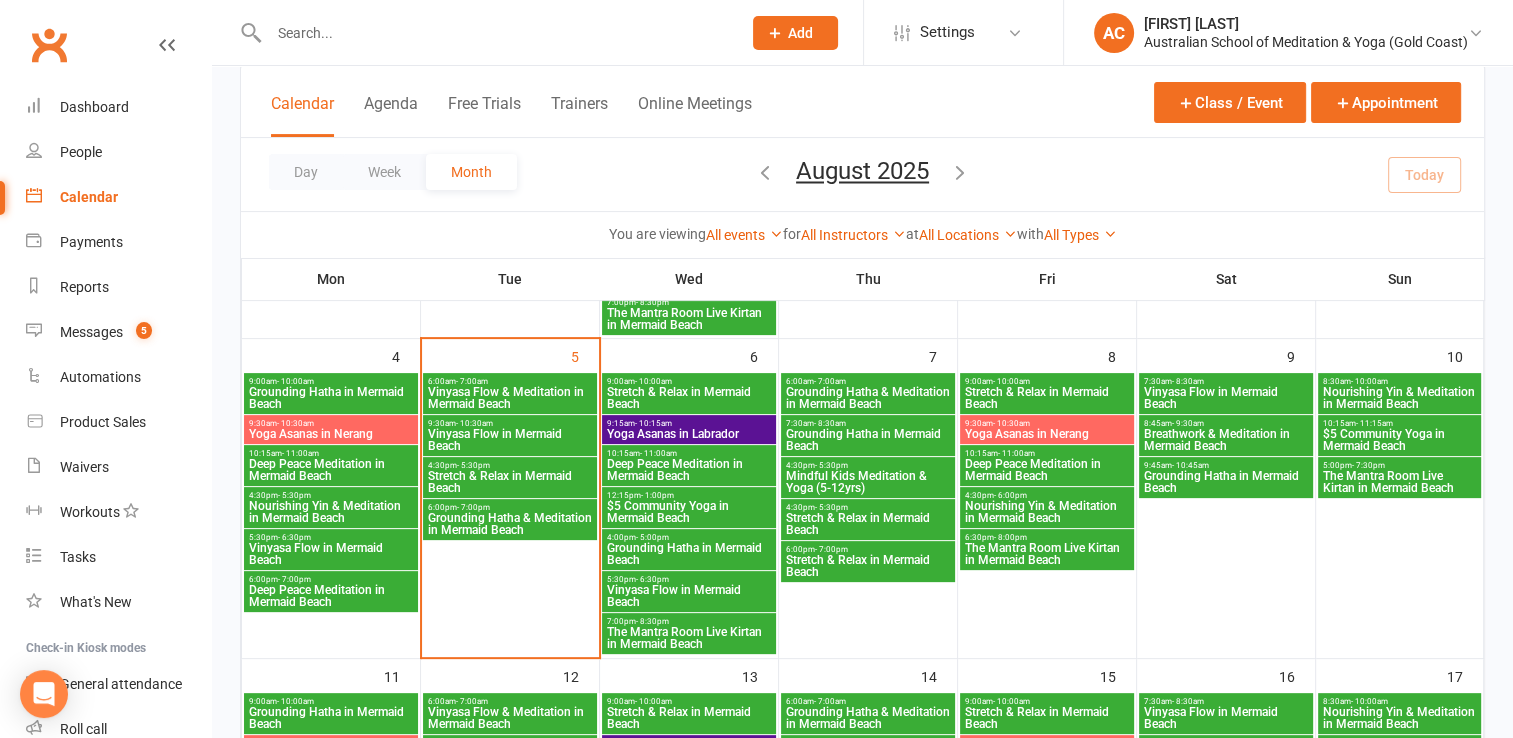 click on "Mindful Kids Meditation & Yoga (5-12yrs)" at bounding box center [868, 482] 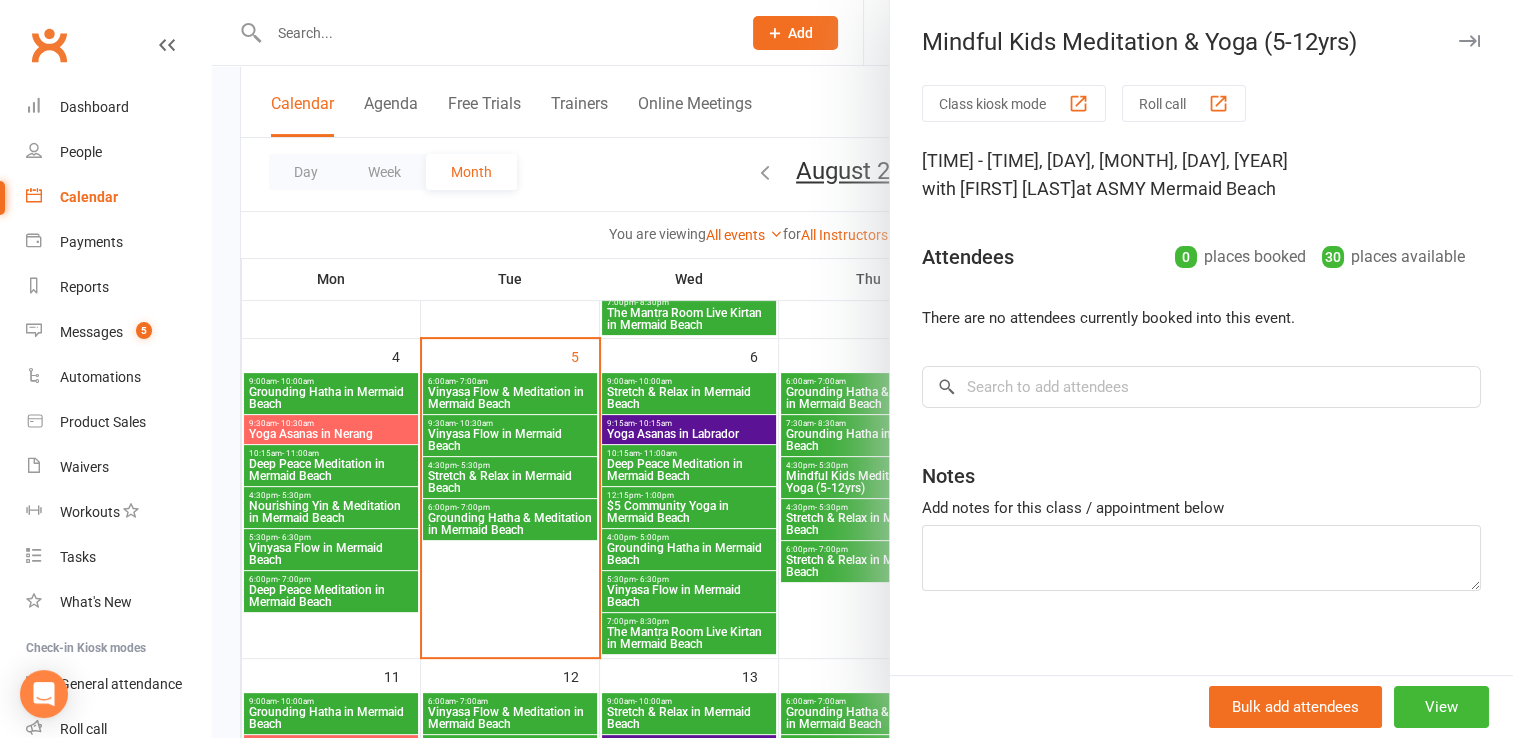 click at bounding box center [1469, 41] 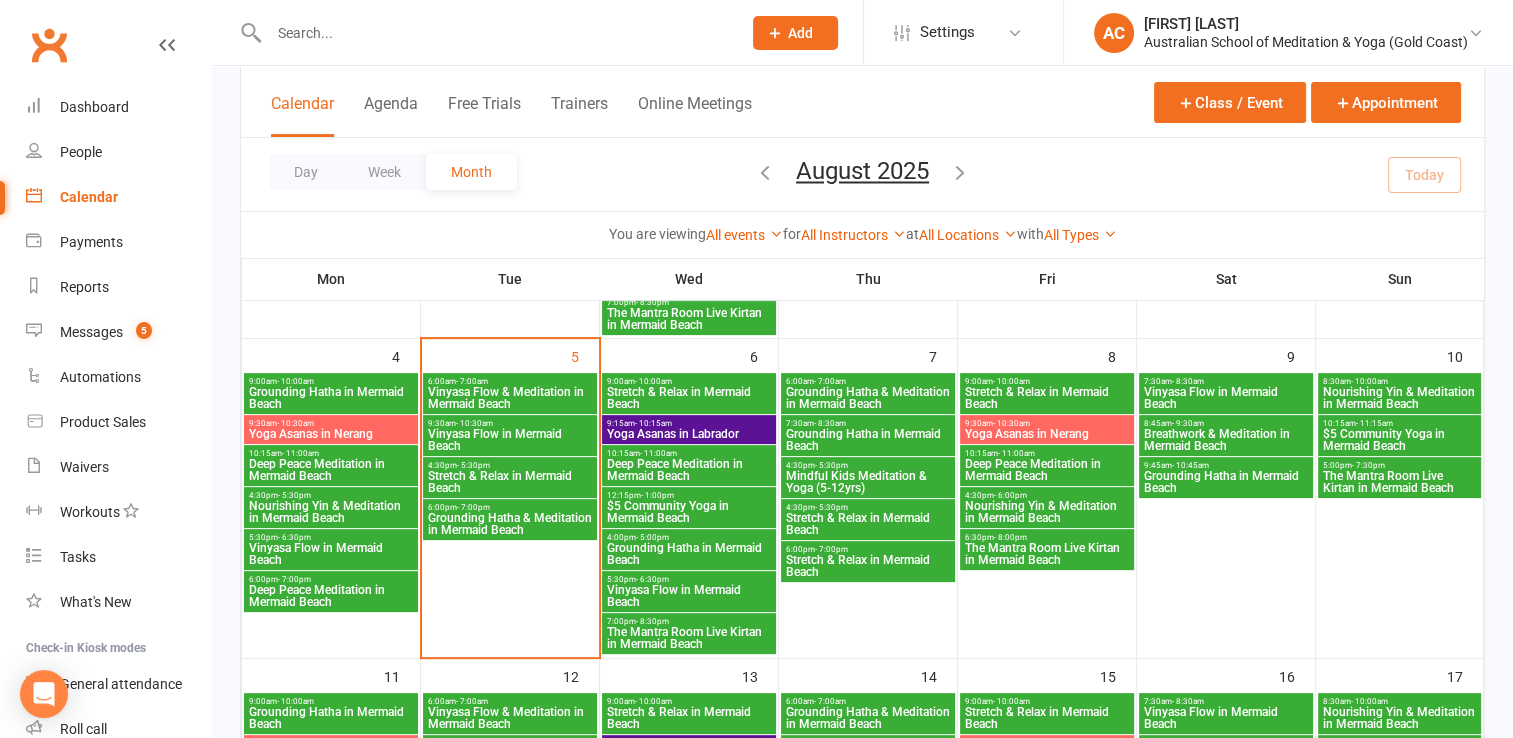 click on "Stretch & Relax in Mermaid Beach" at bounding box center (868, 566) 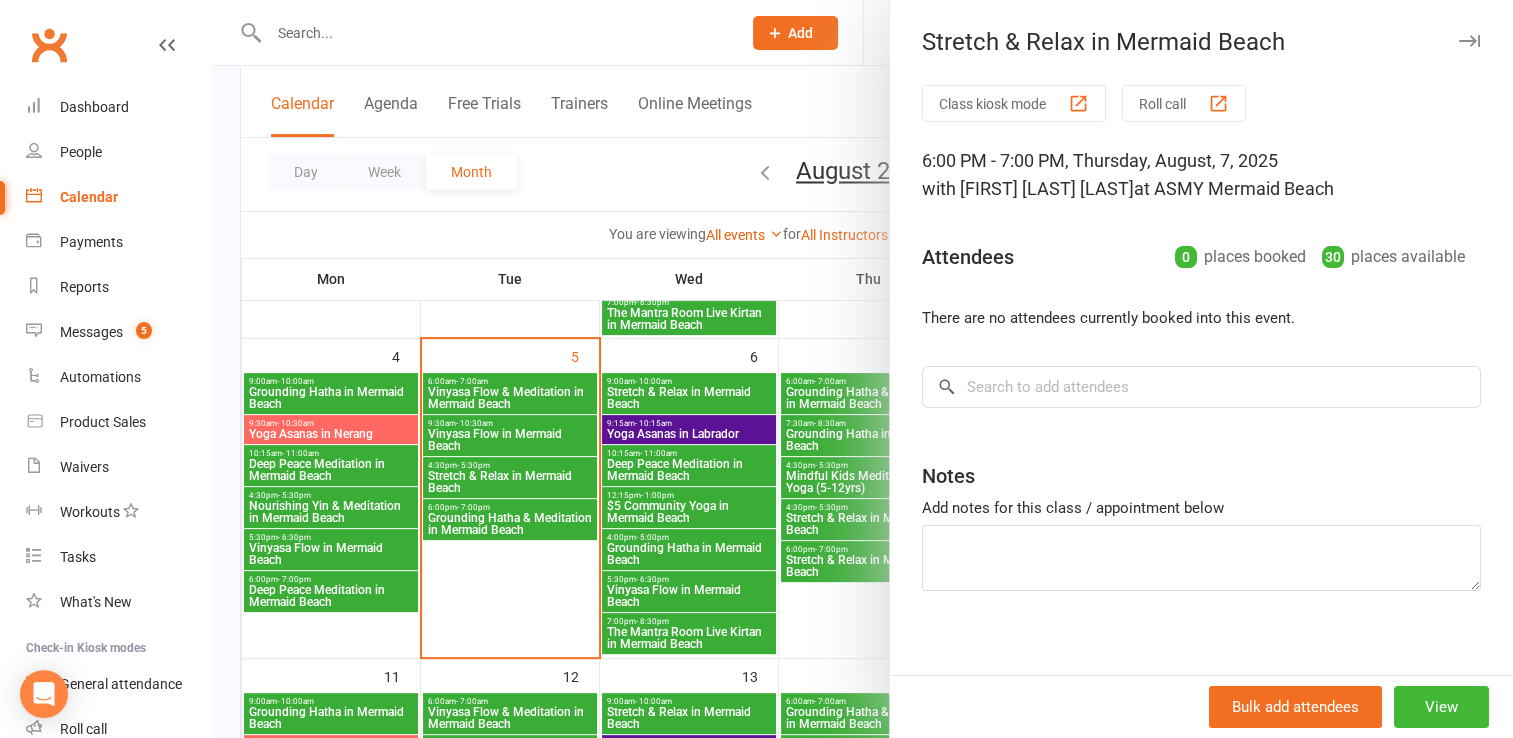 click at bounding box center (1469, 41) 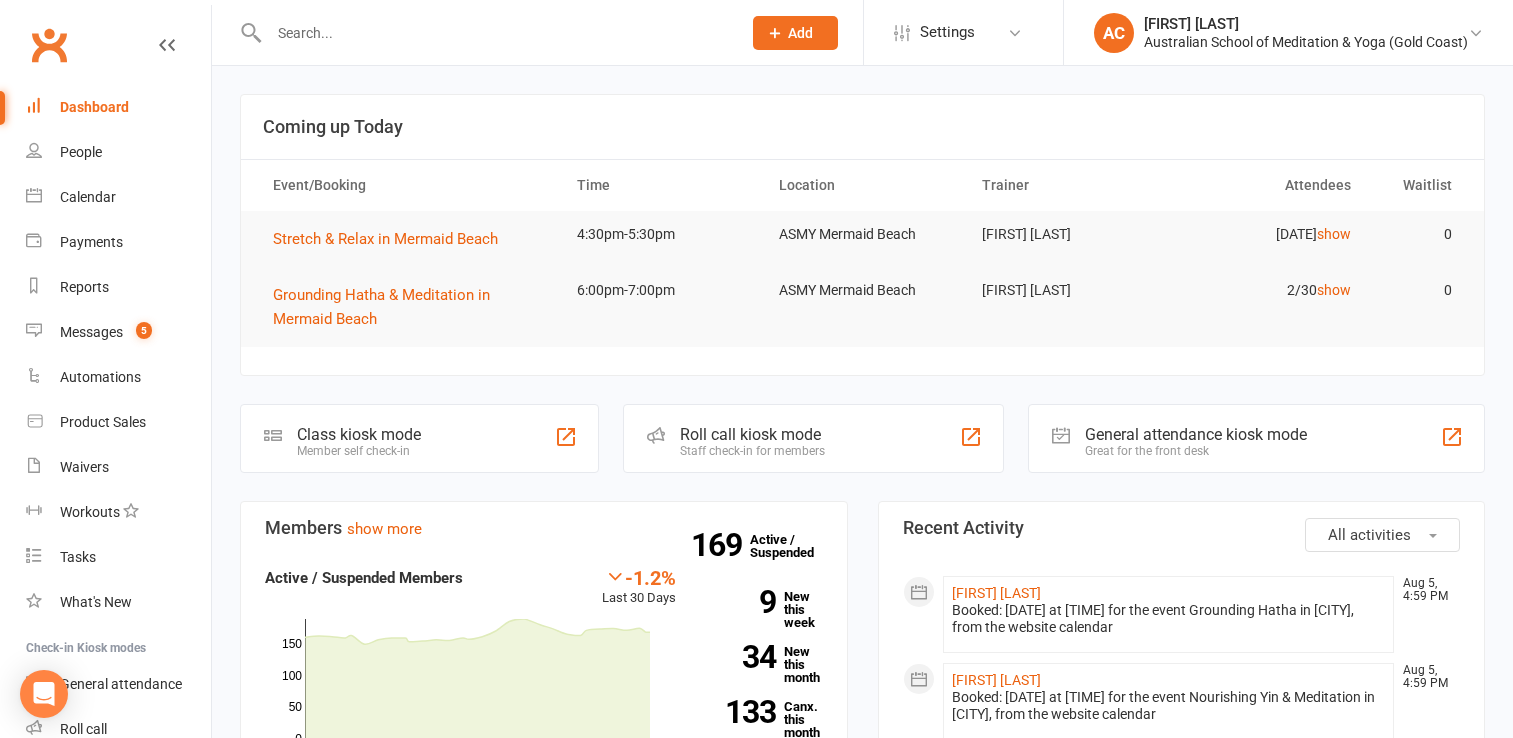 scroll, scrollTop: 0, scrollLeft: 0, axis: both 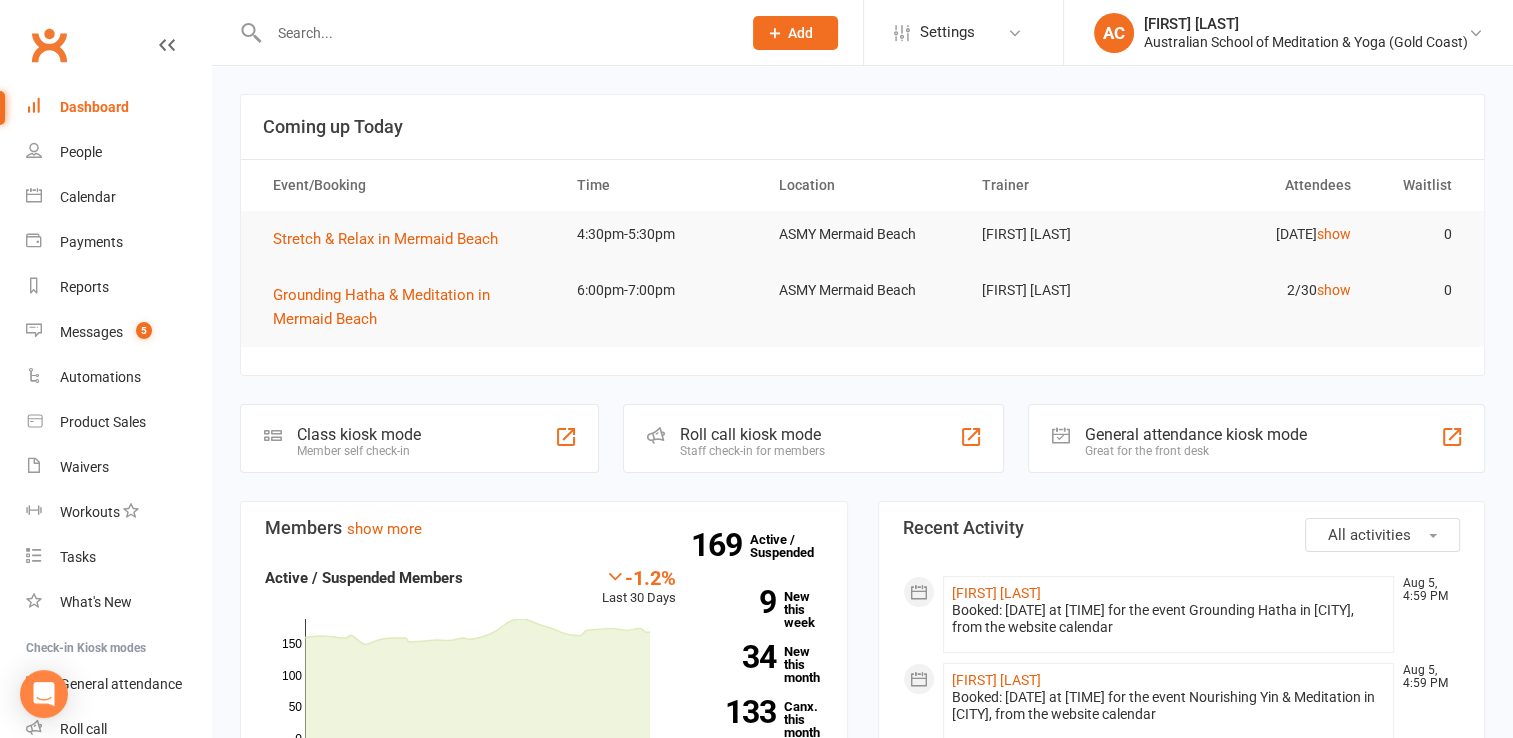 click at bounding box center (495, 33) 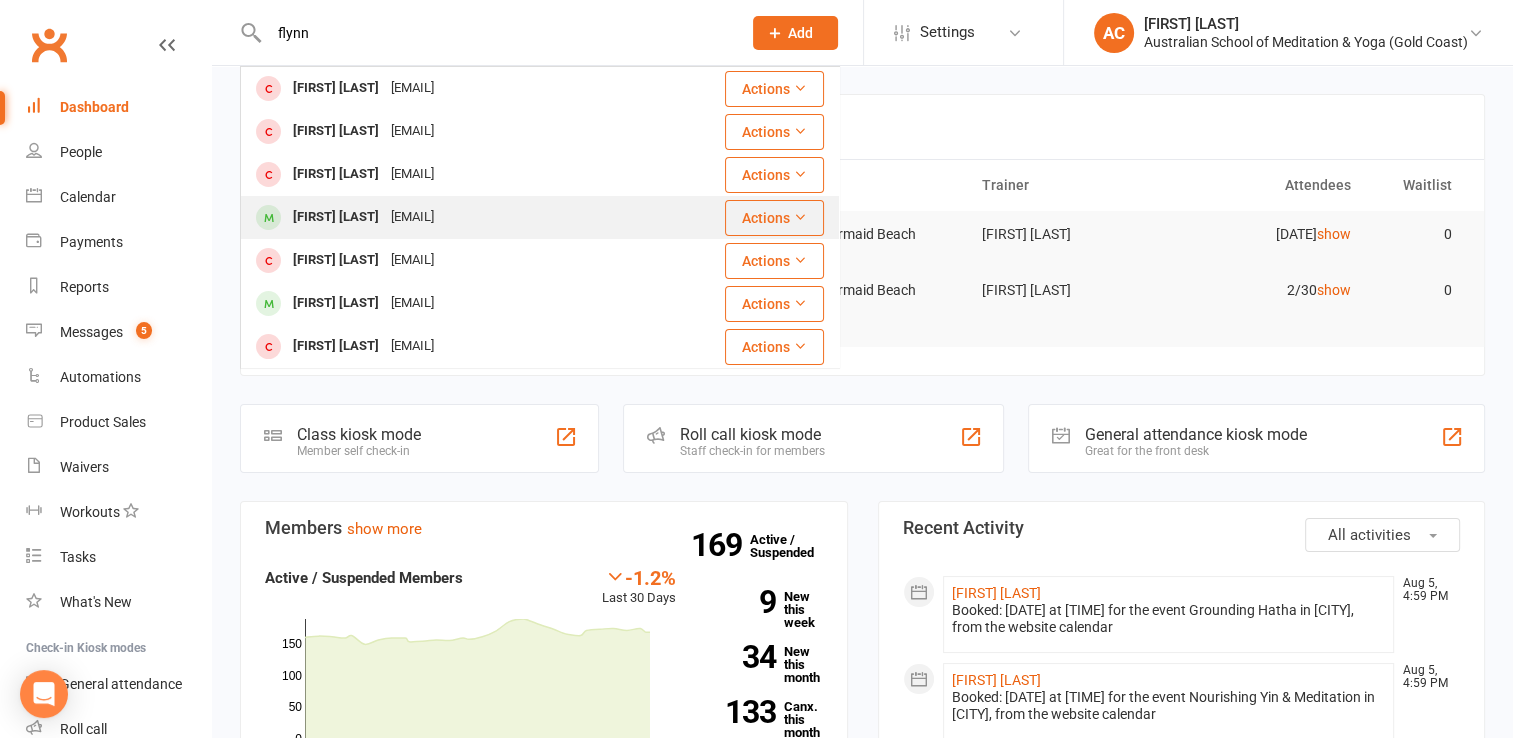 type on "flynn" 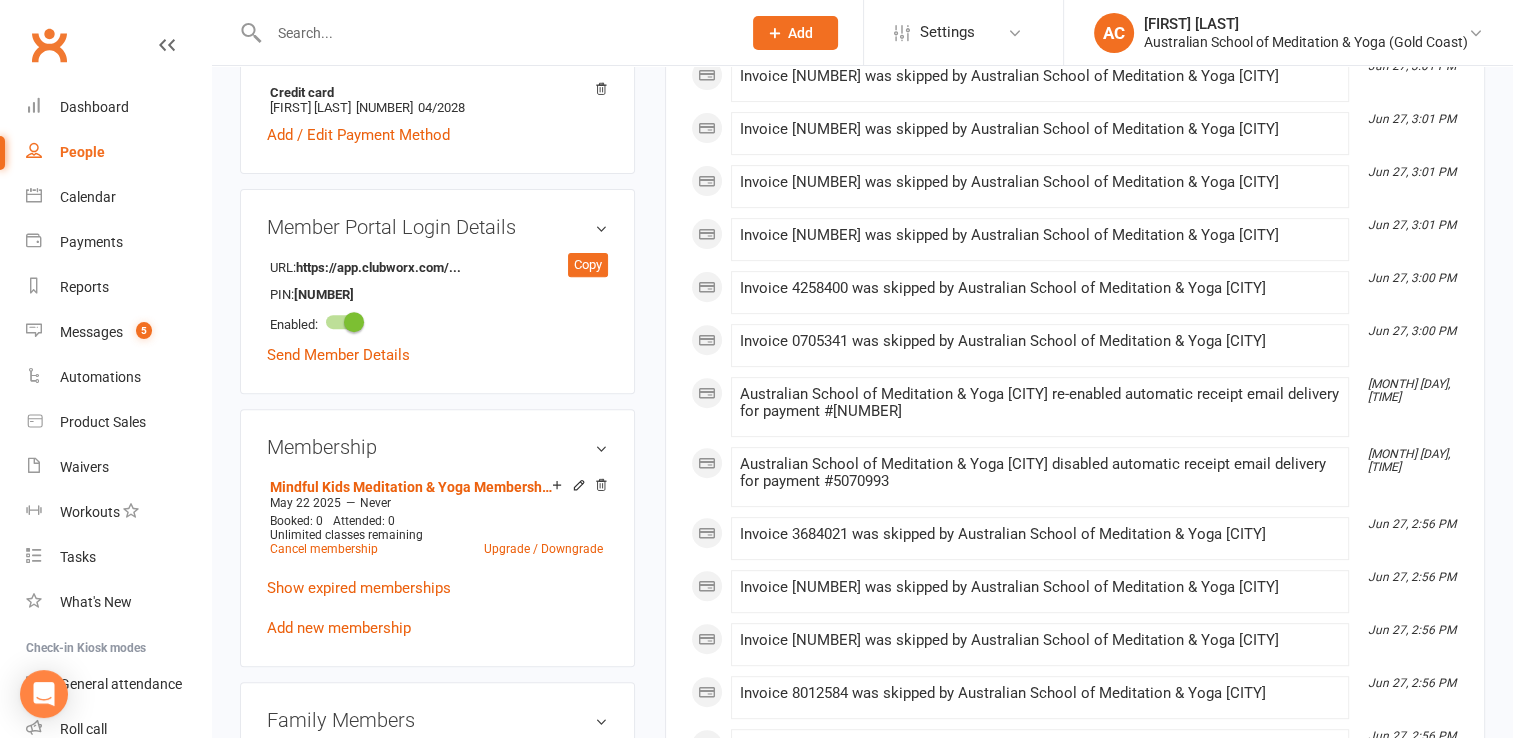 scroll, scrollTop: 676, scrollLeft: 0, axis: vertical 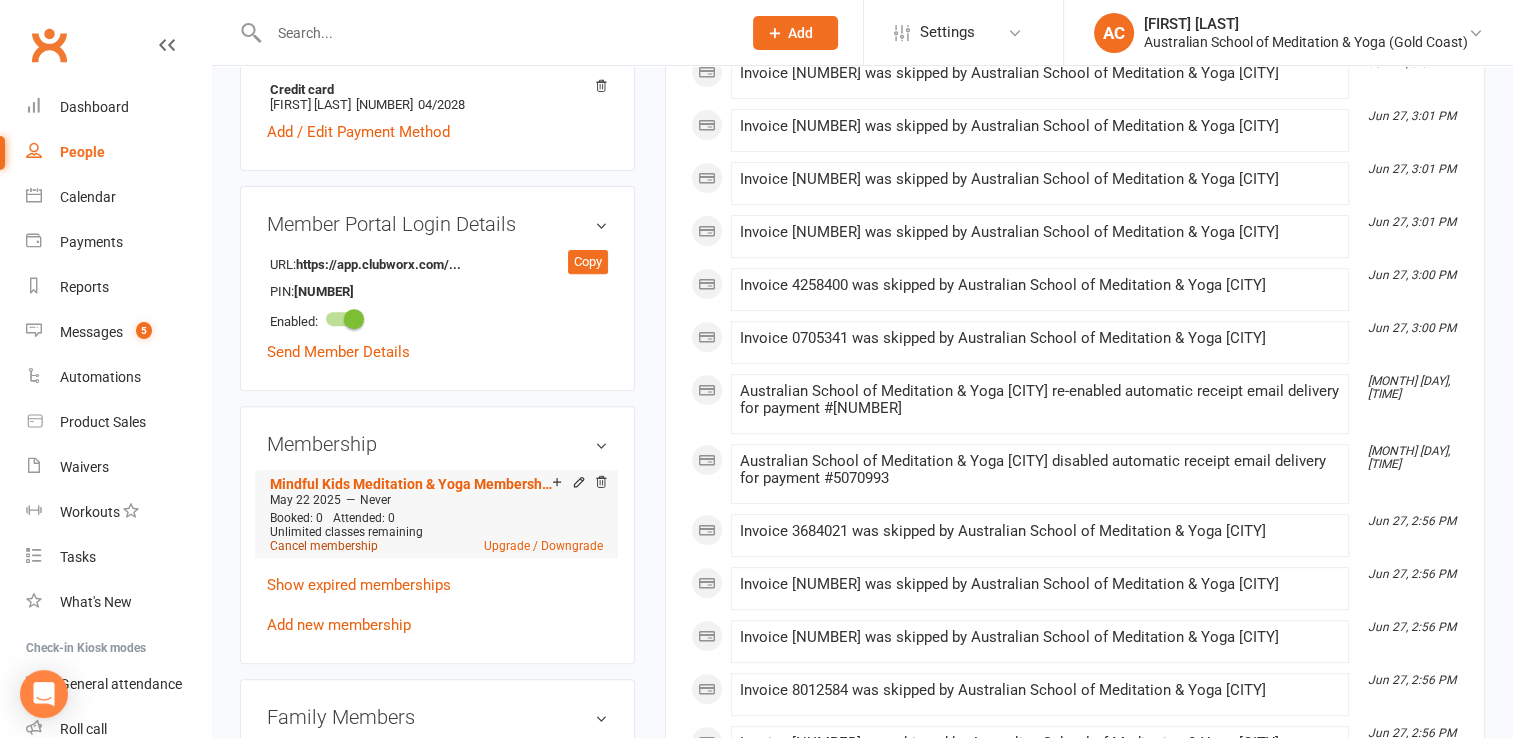 click on "Cancel membership" at bounding box center [324, 546] 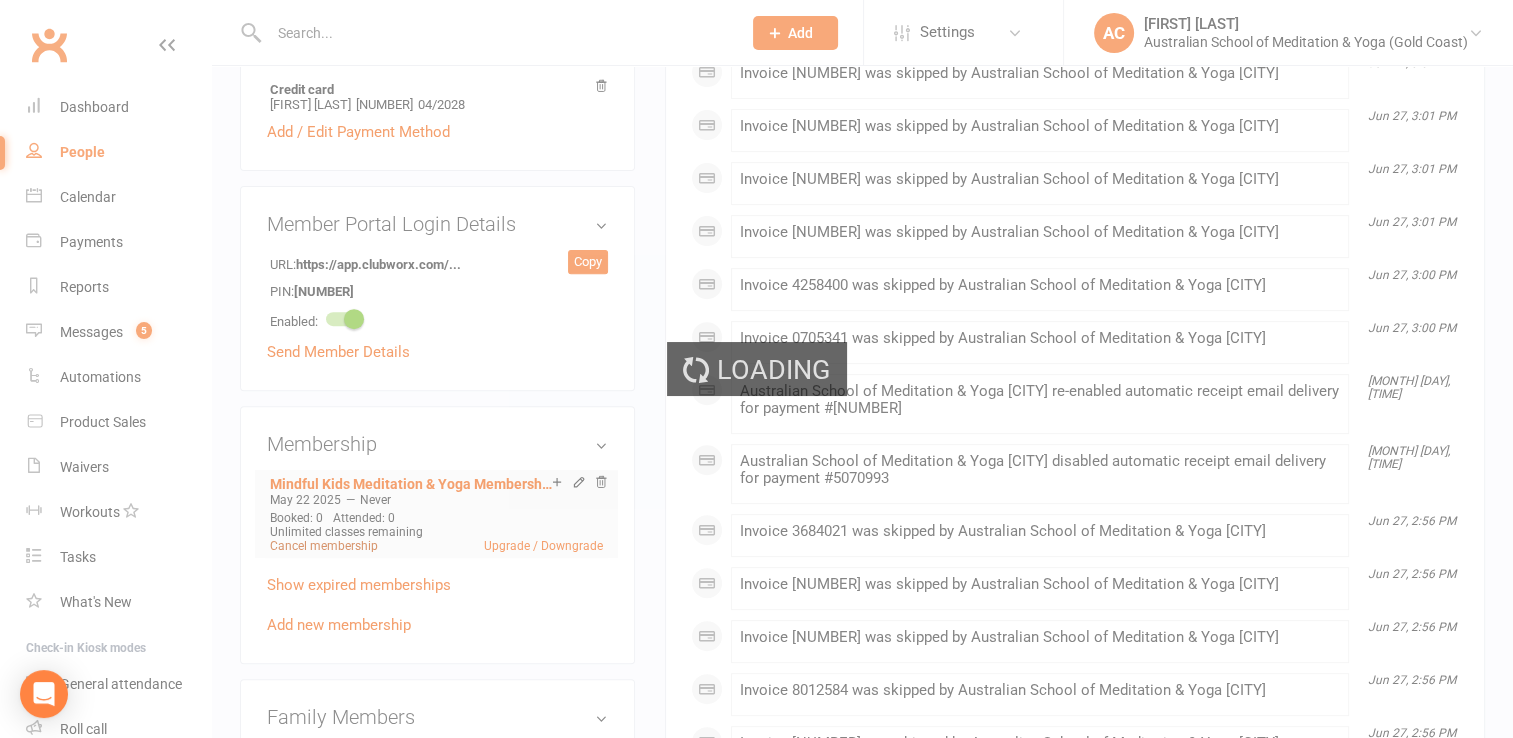 scroll, scrollTop: 0, scrollLeft: 0, axis: both 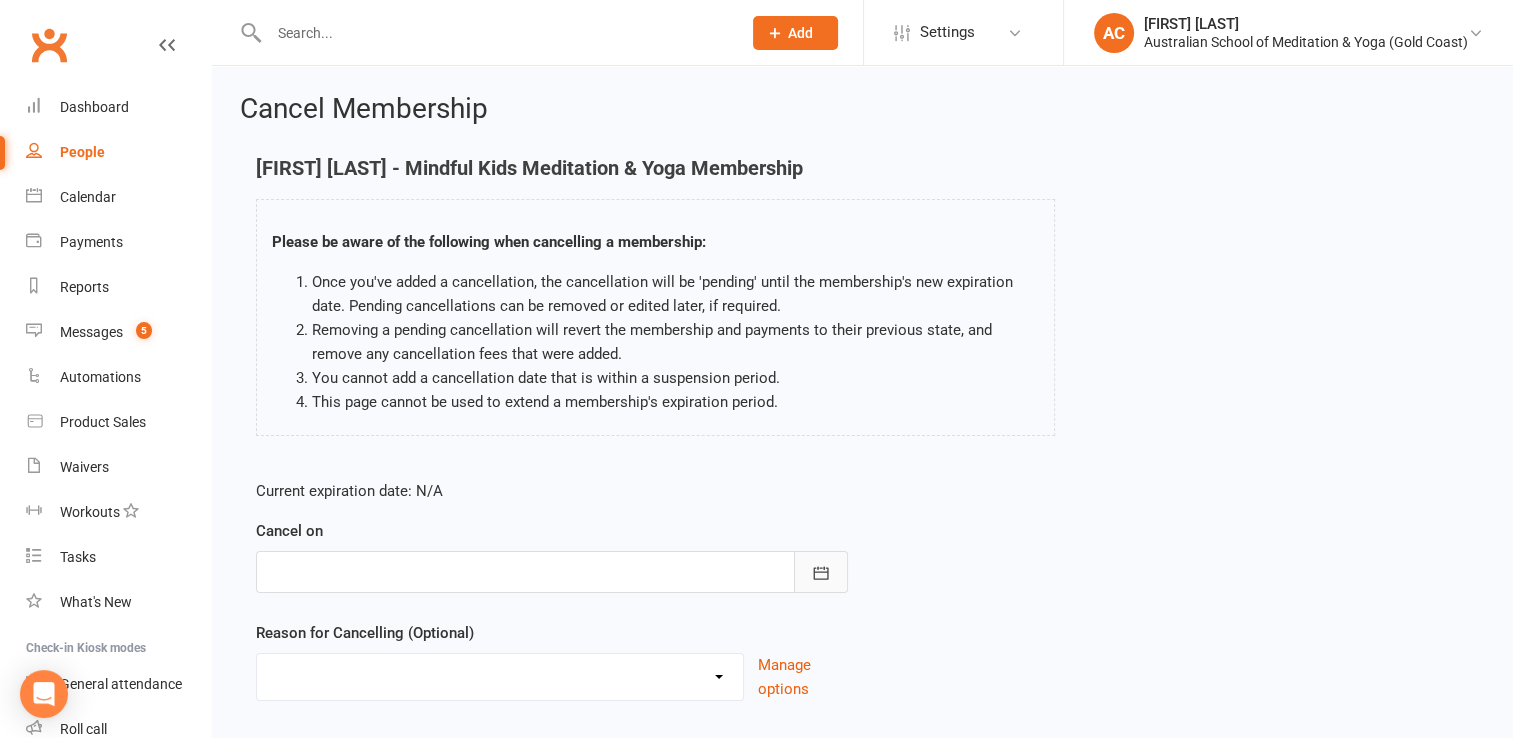 click 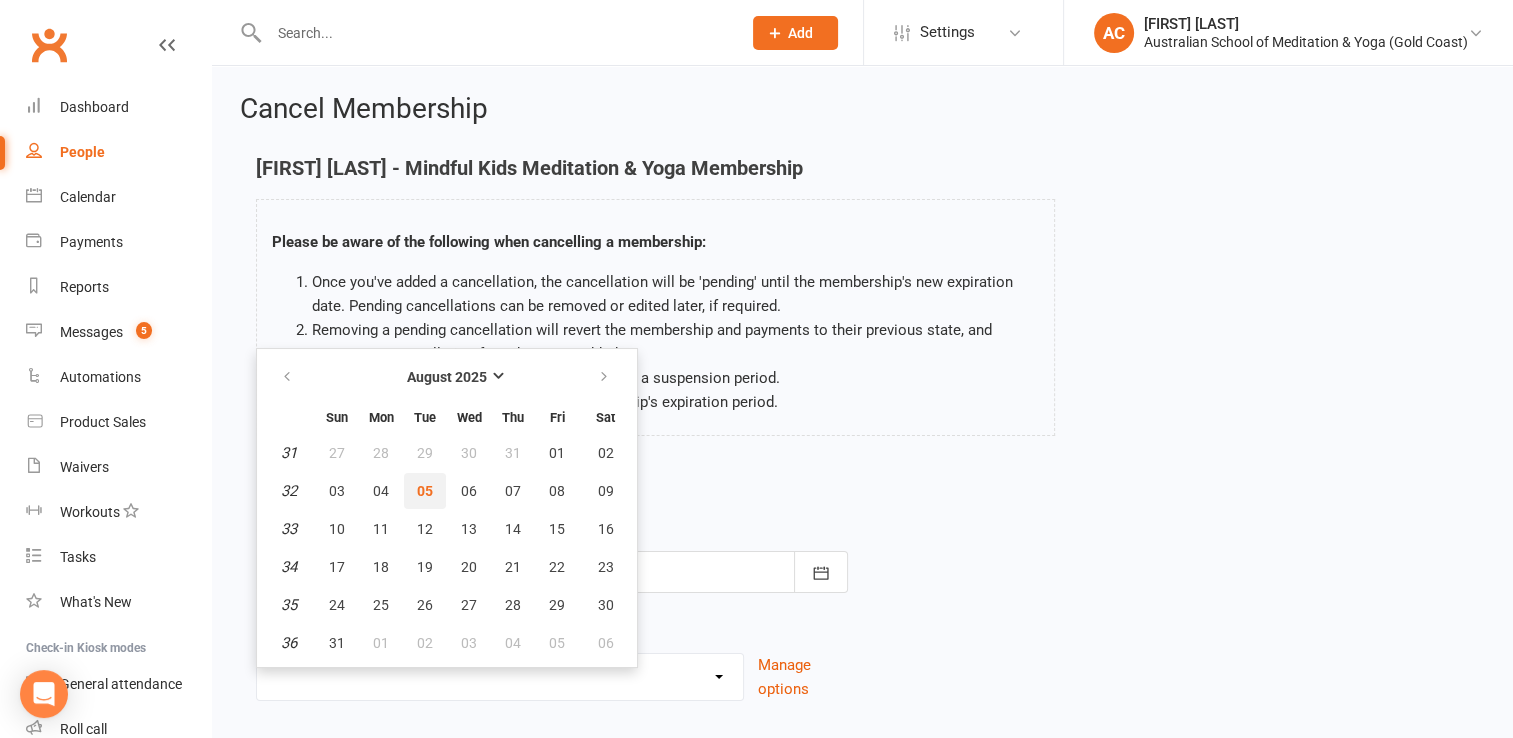 click on "05" at bounding box center [425, 491] 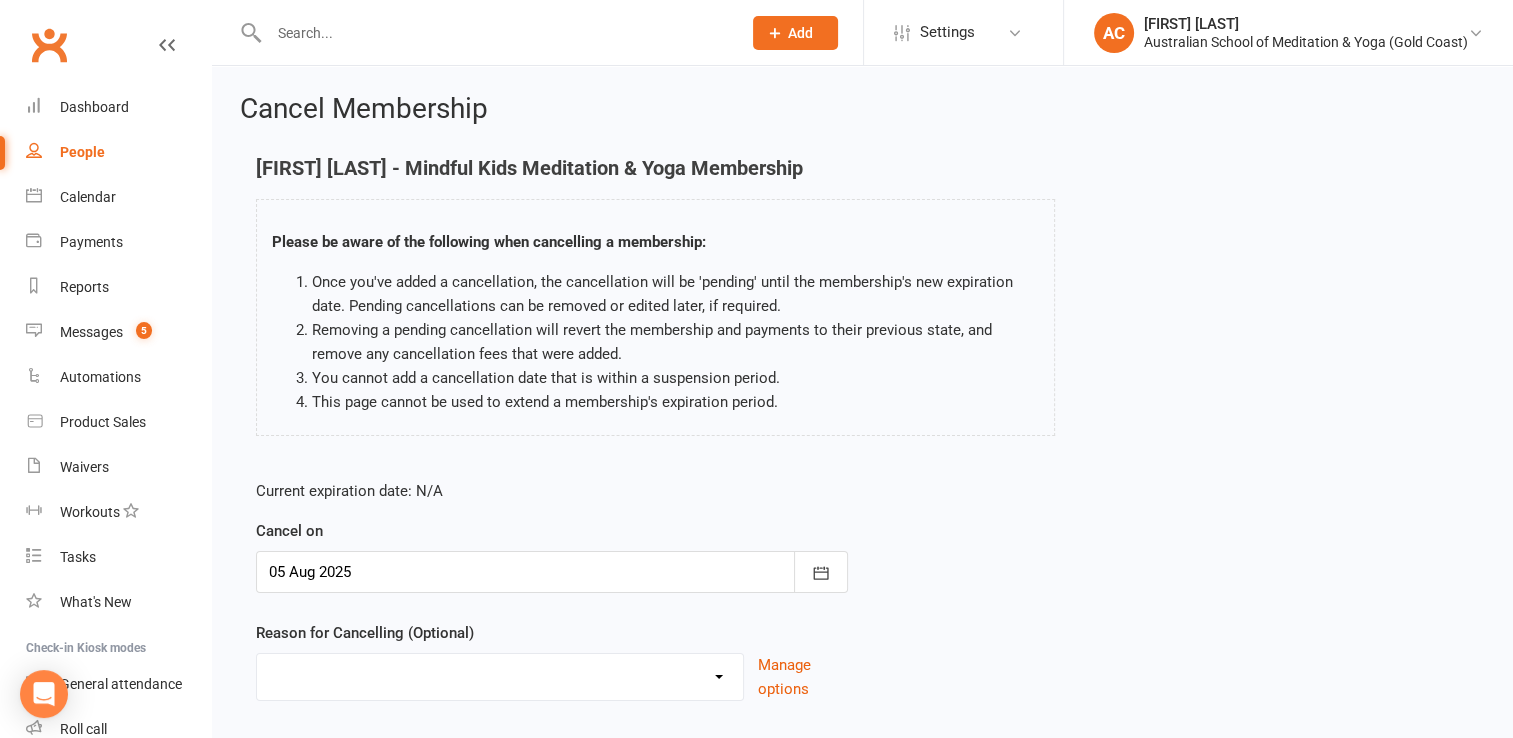 scroll, scrollTop: 124, scrollLeft: 0, axis: vertical 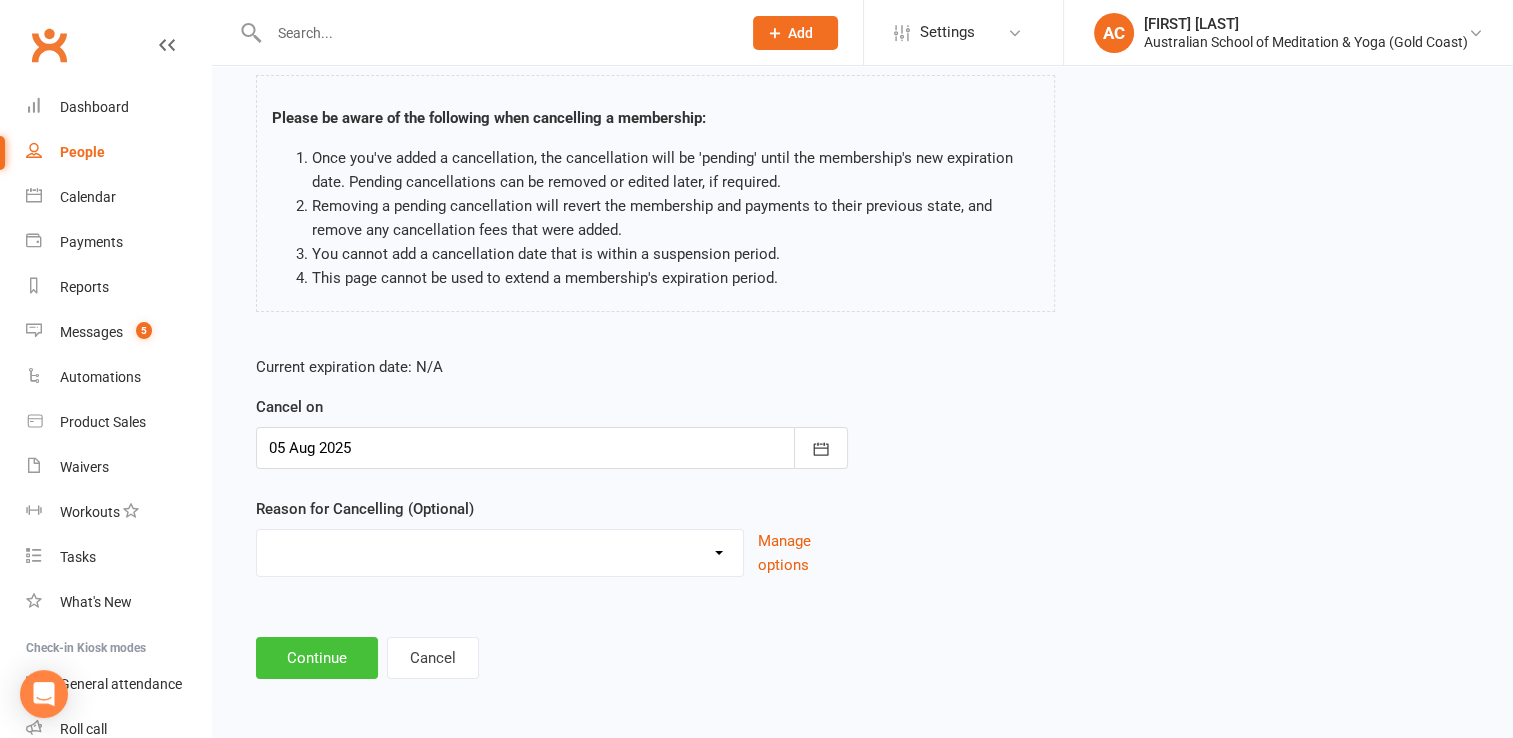click on "Continue" at bounding box center [317, 658] 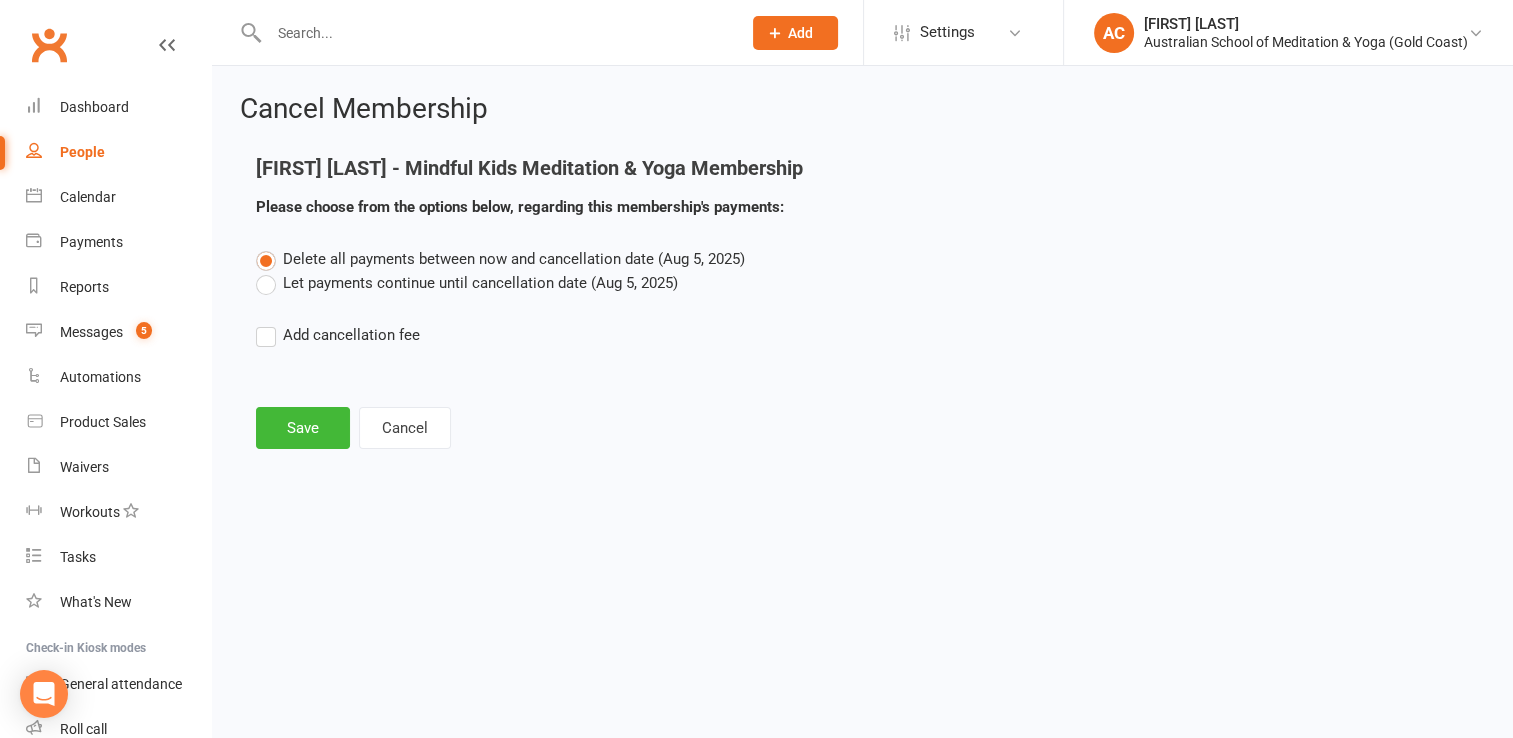scroll, scrollTop: 0, scrollLeft: 0, axis: both 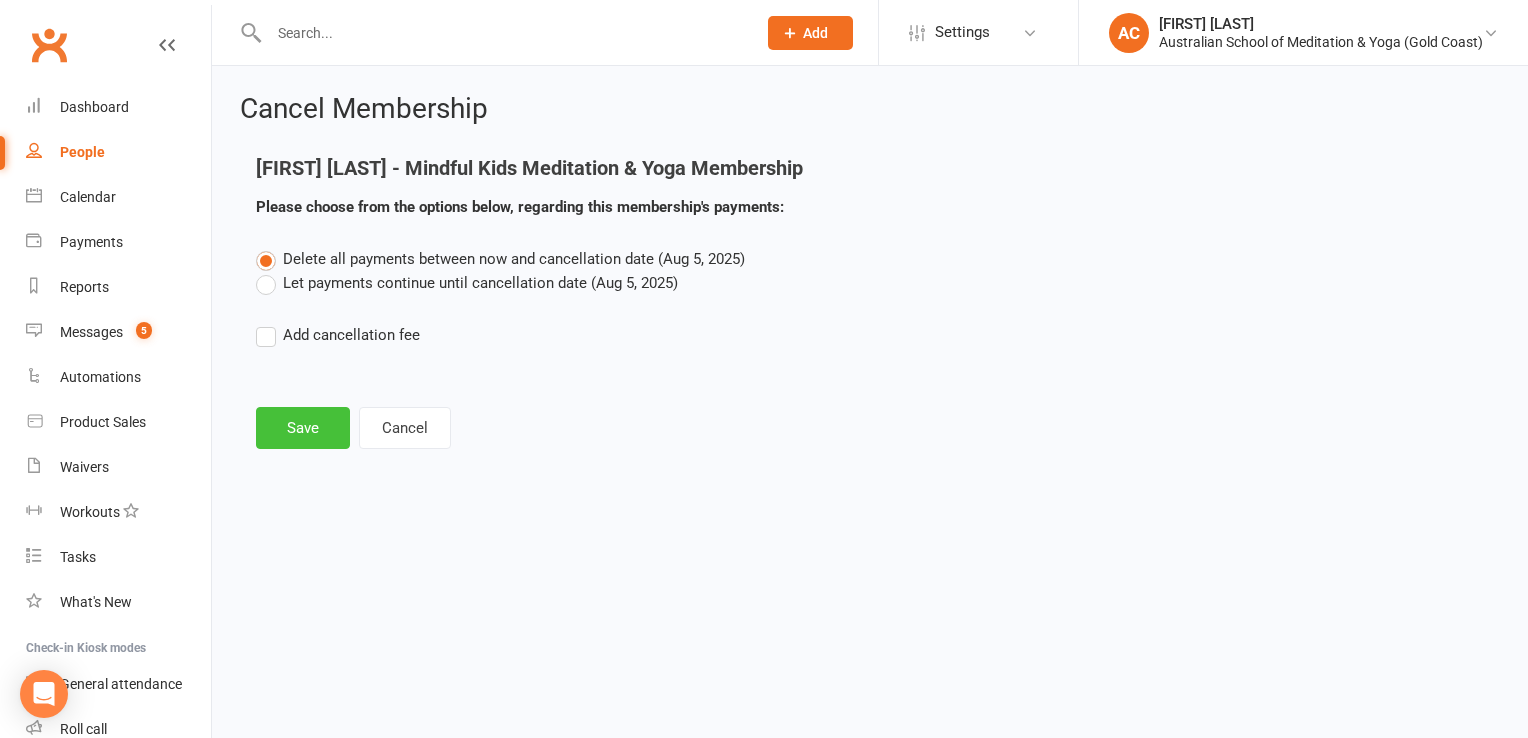click on "Save" at bounding box center (303, 428) 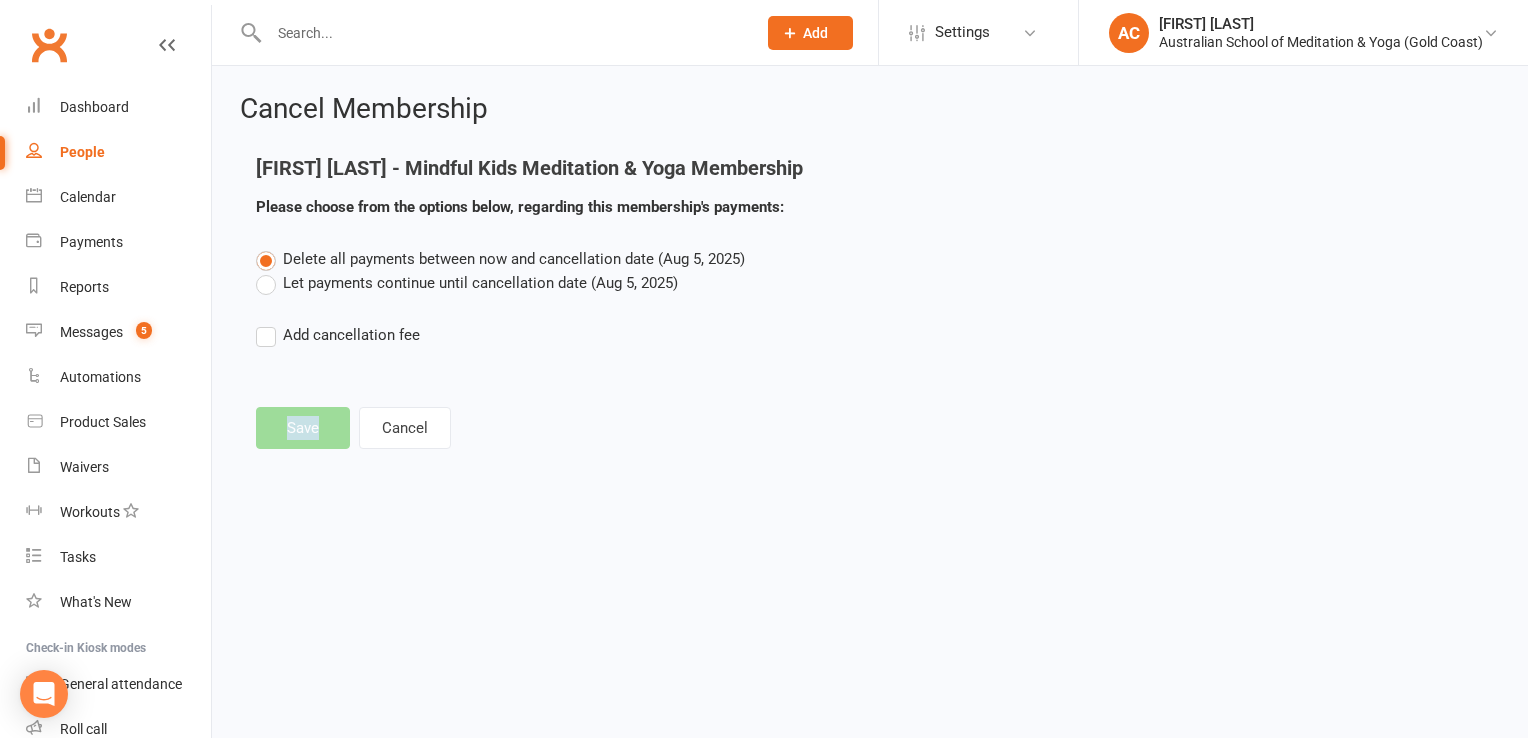 click on "Save   Cancel" at bounding box center [870, 428] 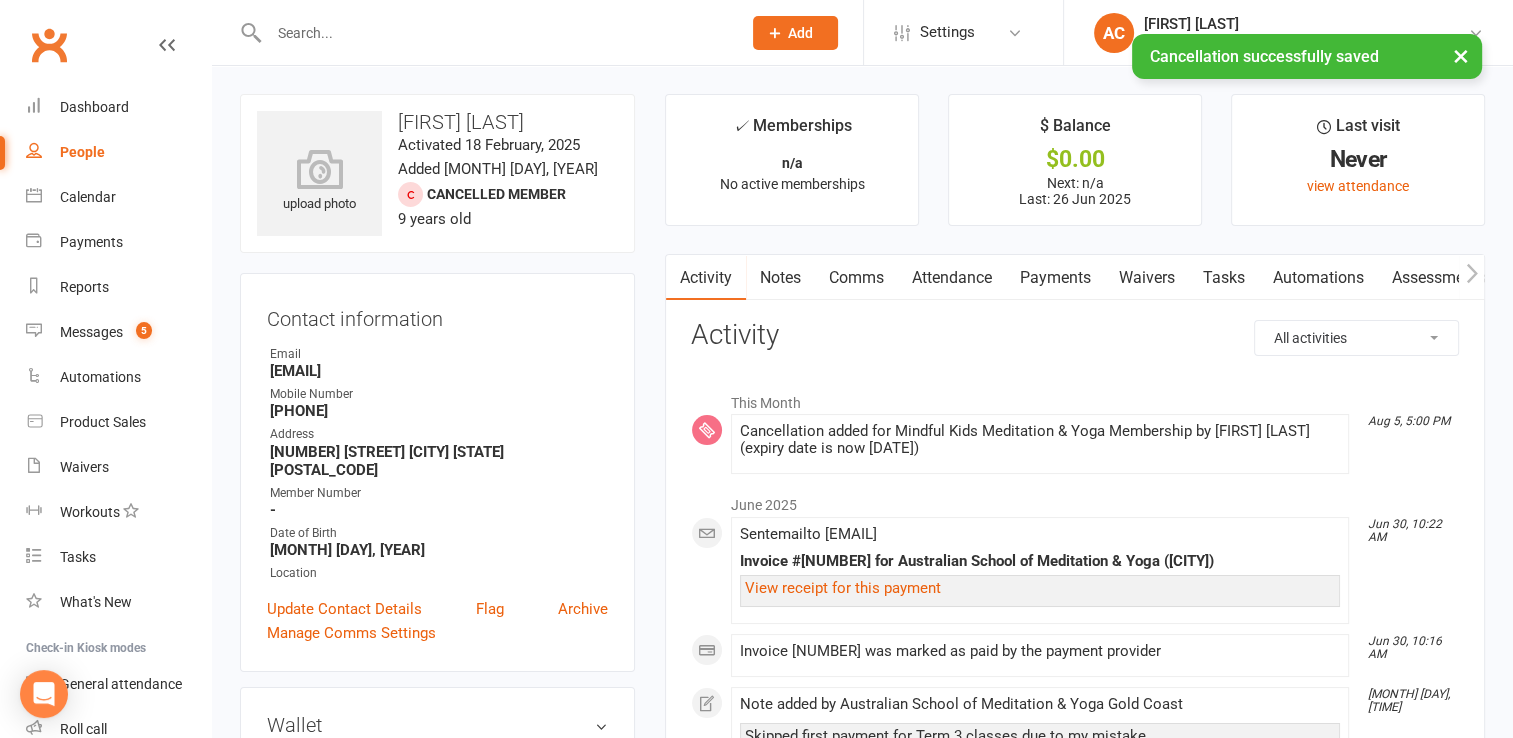 click on "Payments" at bounding box center (1055, 278) 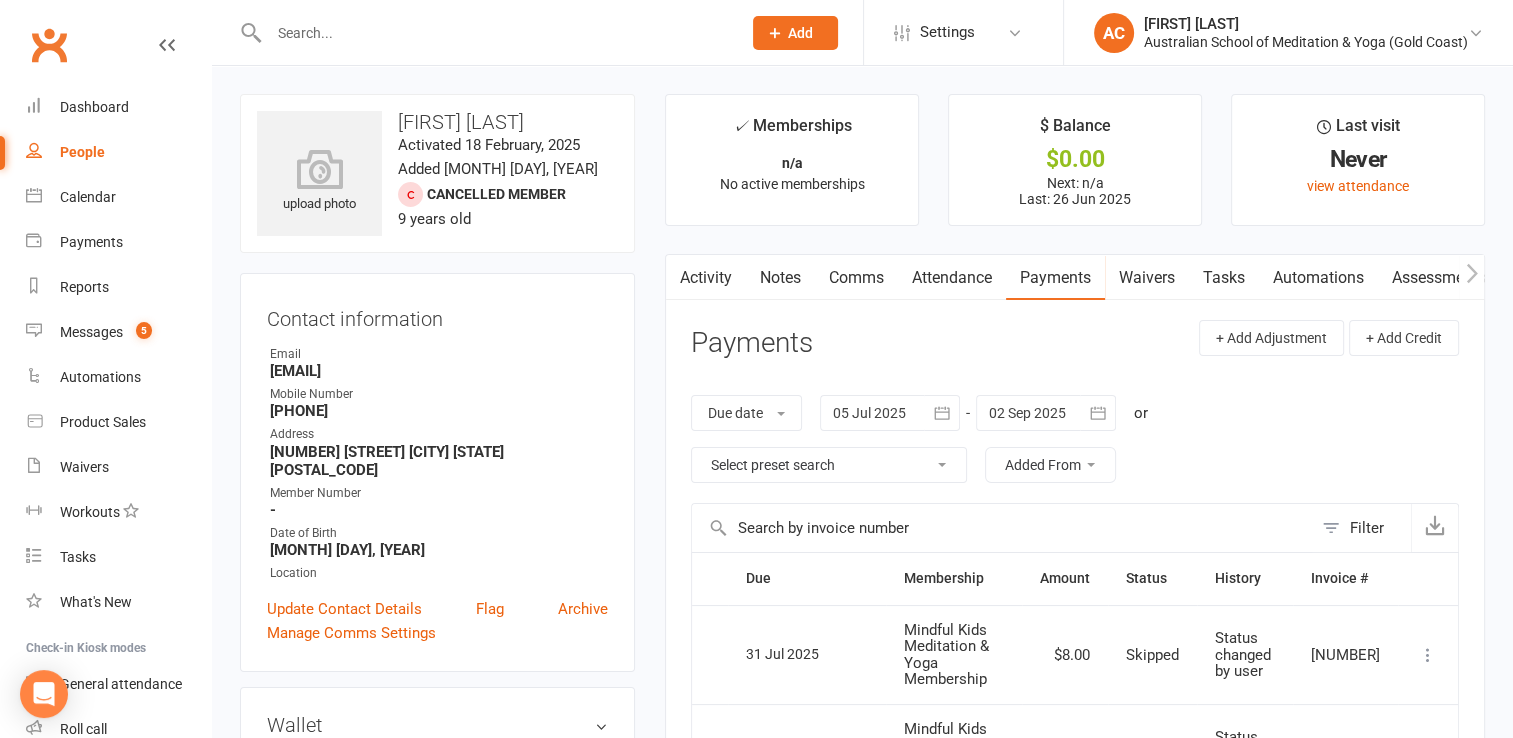 drag, startPoint x: 1512, startPoint y: 202, endPoint x: 1522, endPoint y: 269, distance: 67.74216 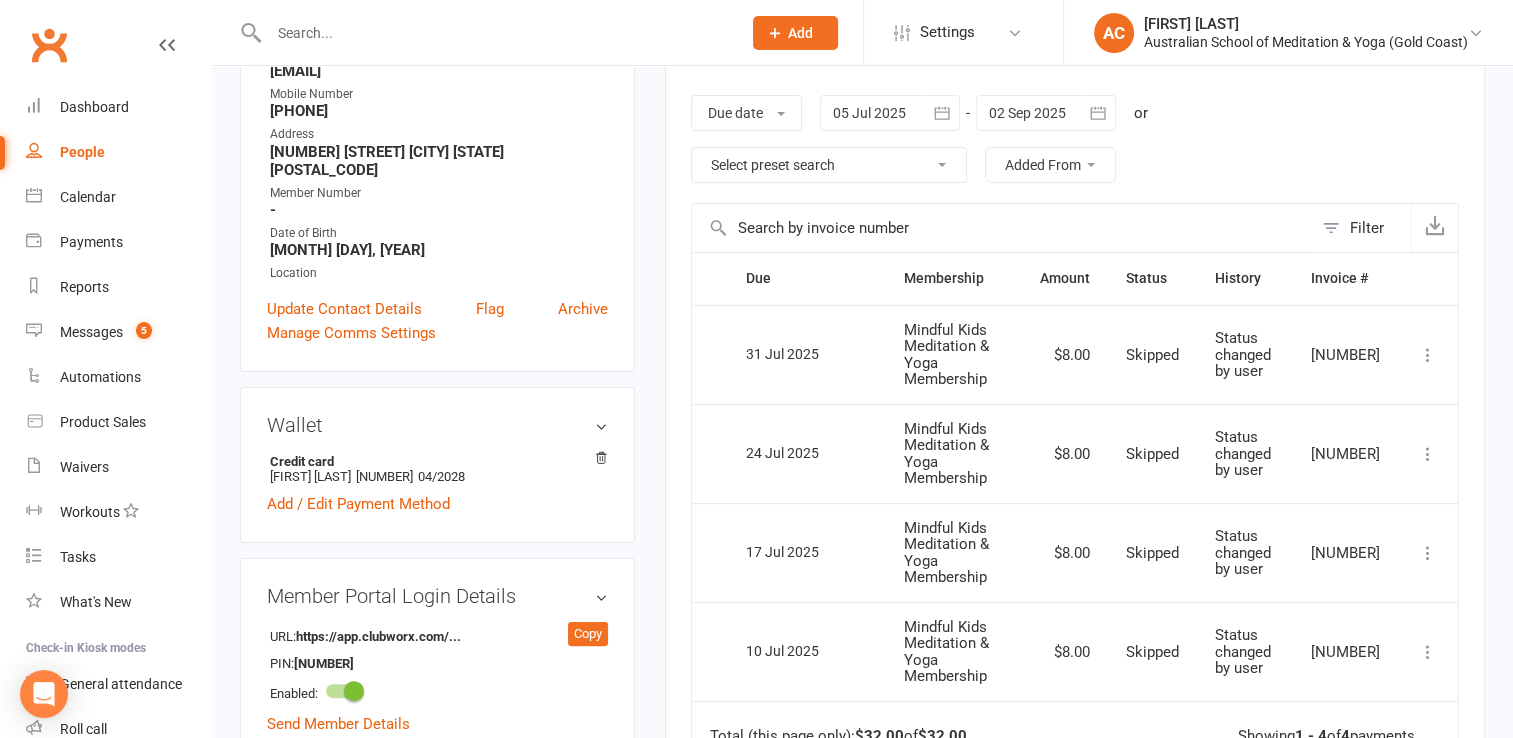 scroll, scrollTop: 0, scrollLeft: 0, axis: both 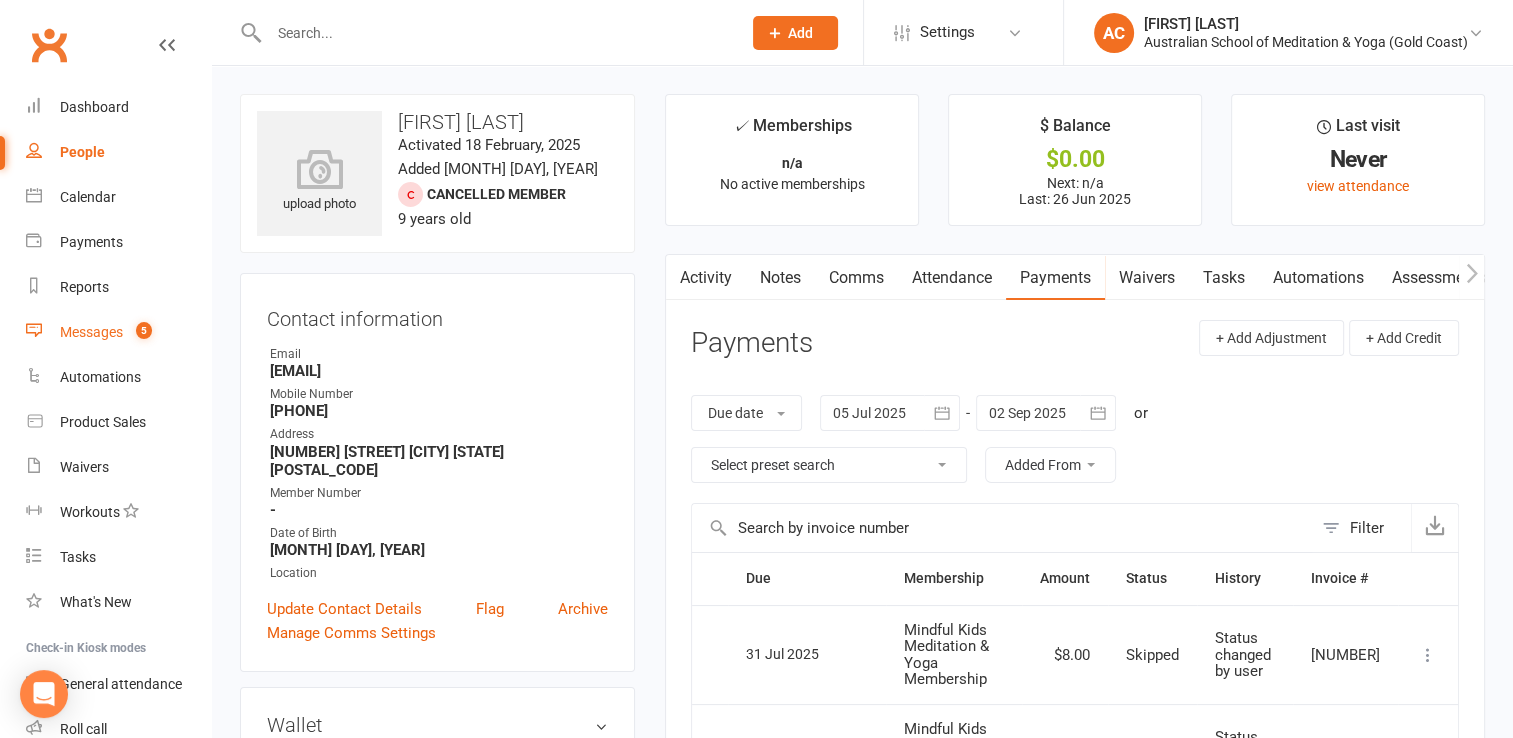click on "Messages" at bounding box center [91, 332] 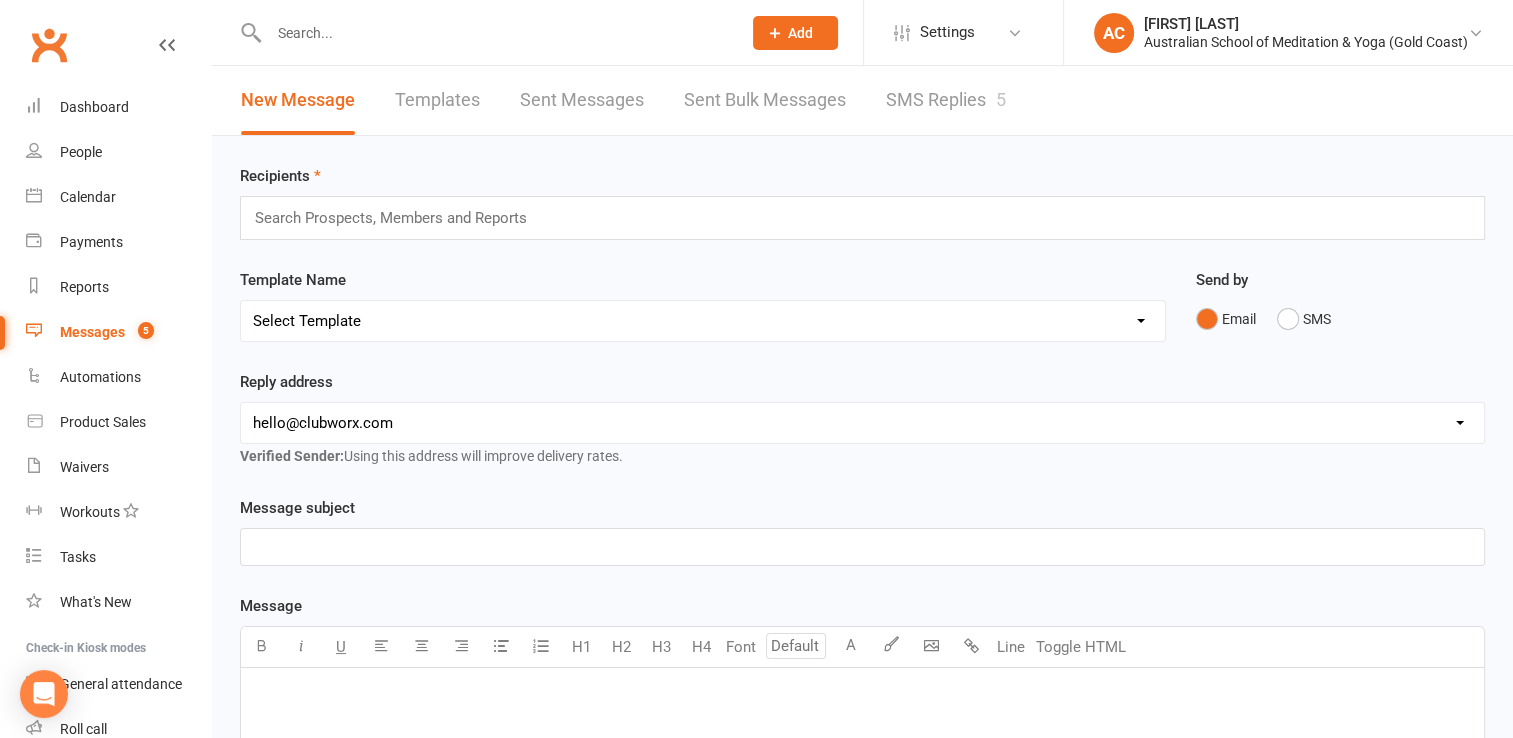 click on "SMS Replies  5" at bounding box center (946, 100) 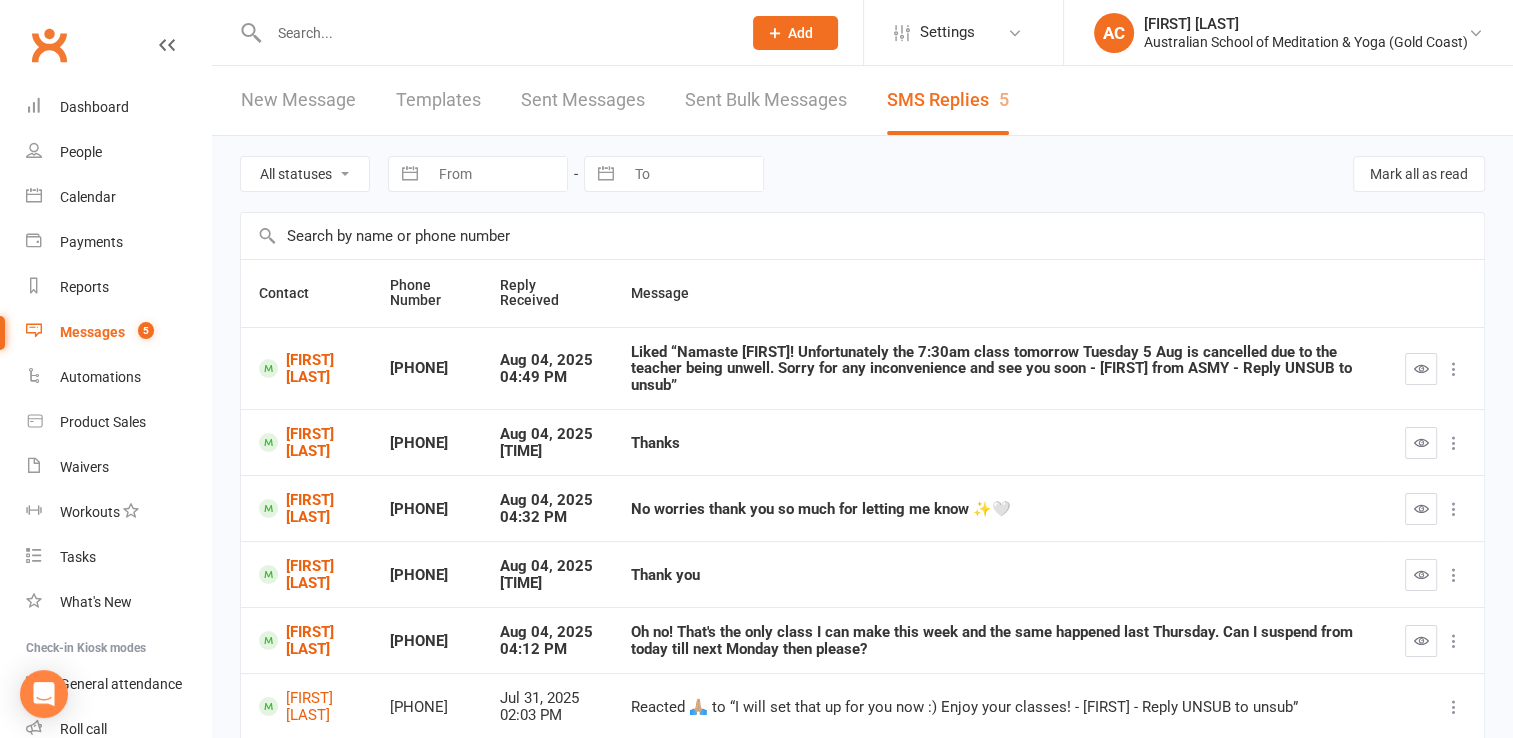 click on "Sent Messages" at bounding box center [583, 100] 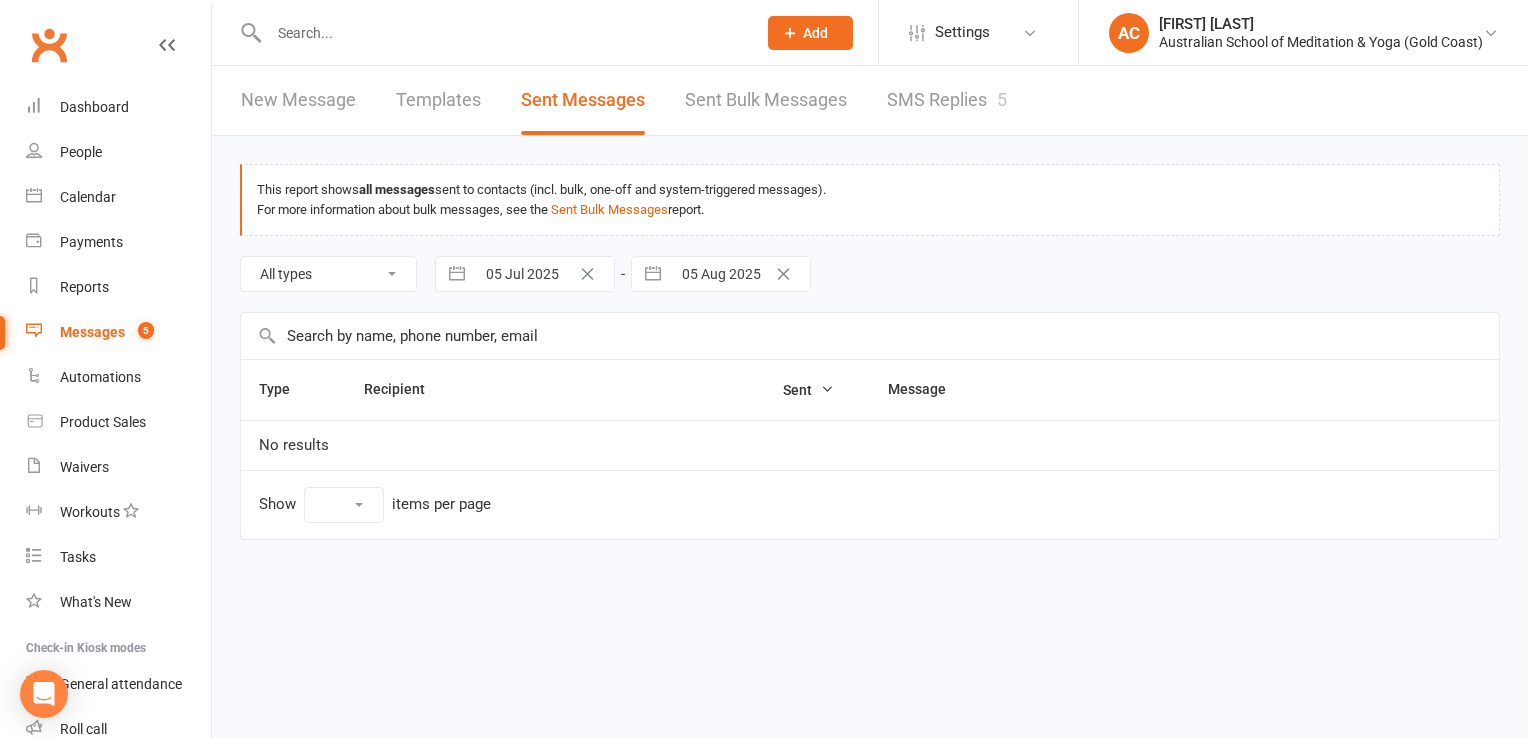 select on "10" 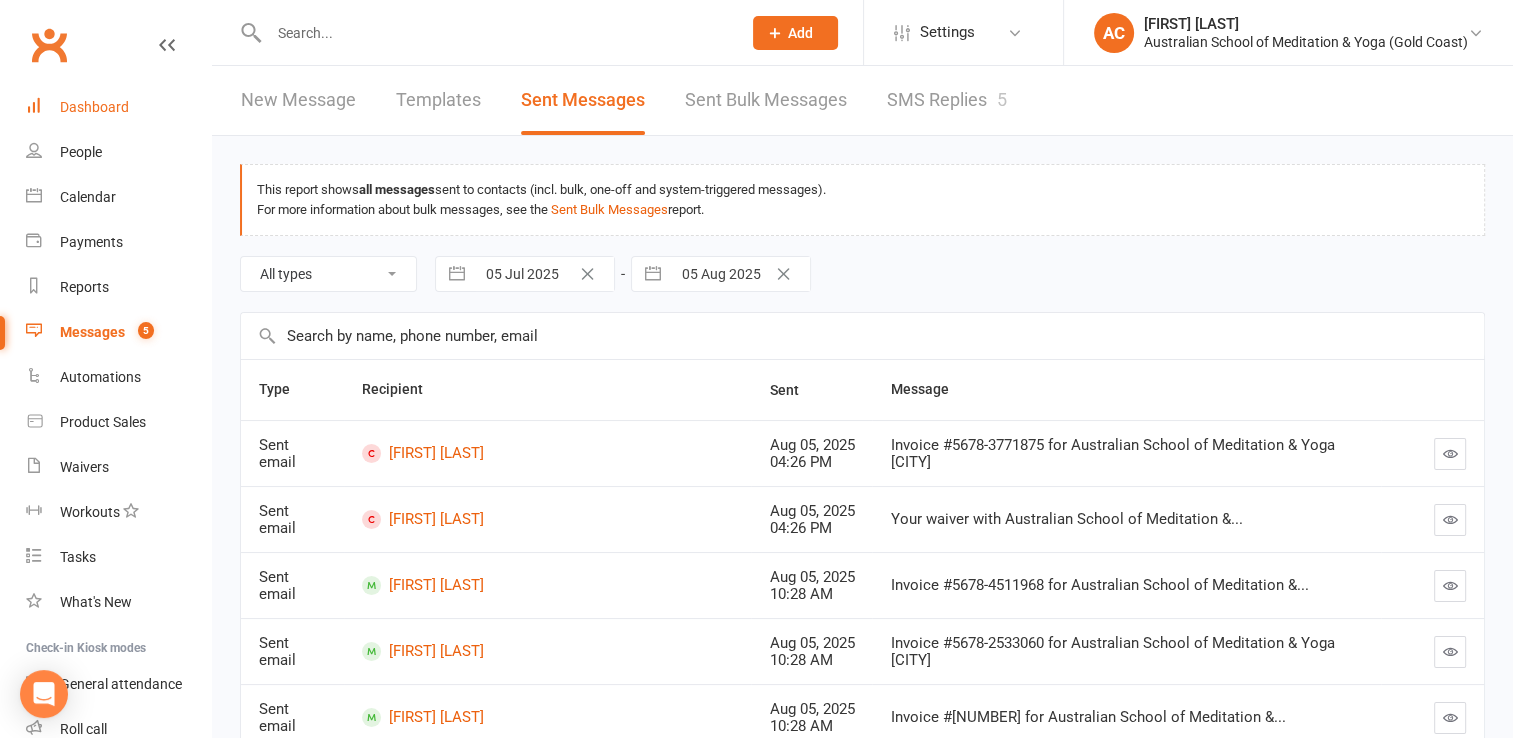 click on "Dashboard" at bounding box center [94, 107] 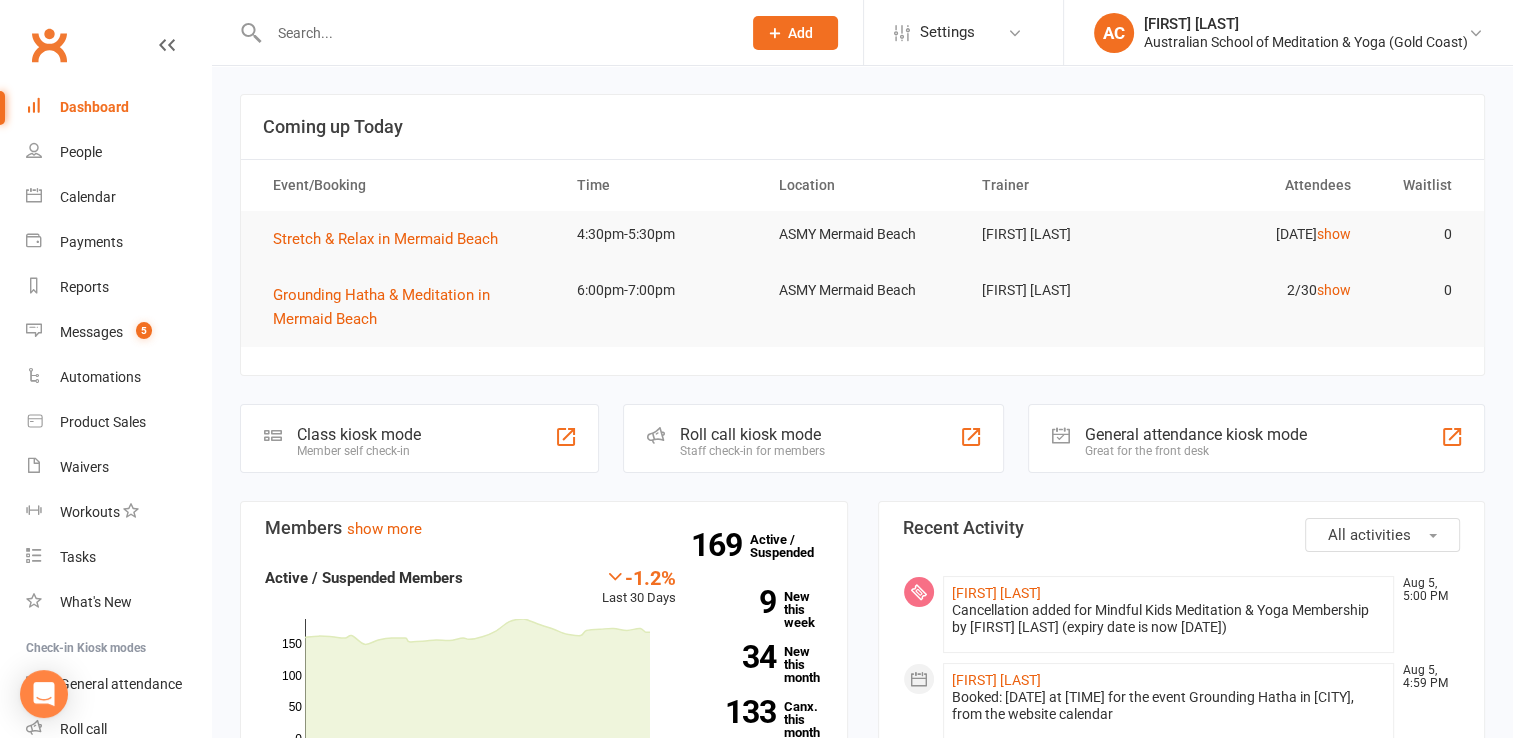 click at bounding box center [483, 32] 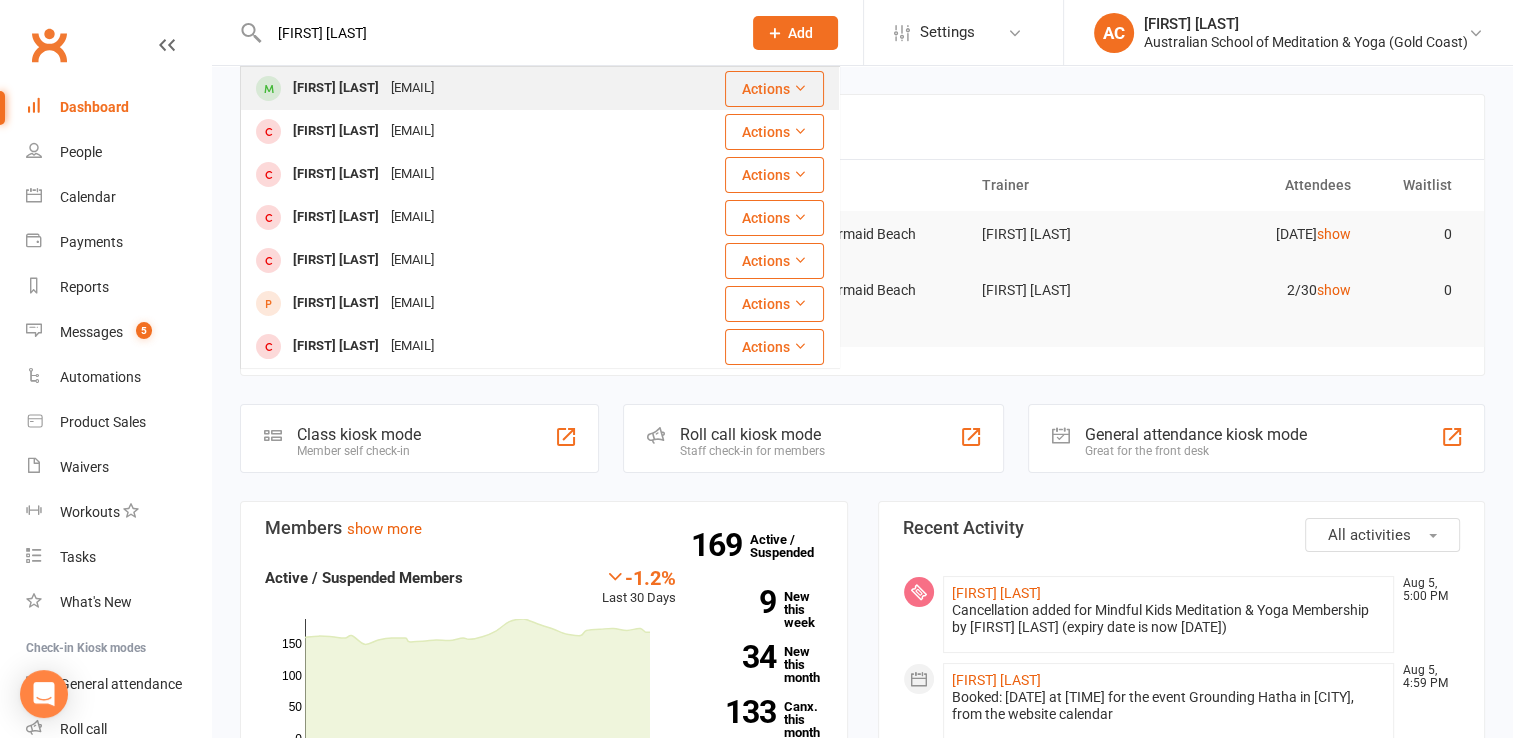 type on "[FIRST] [LAST]" 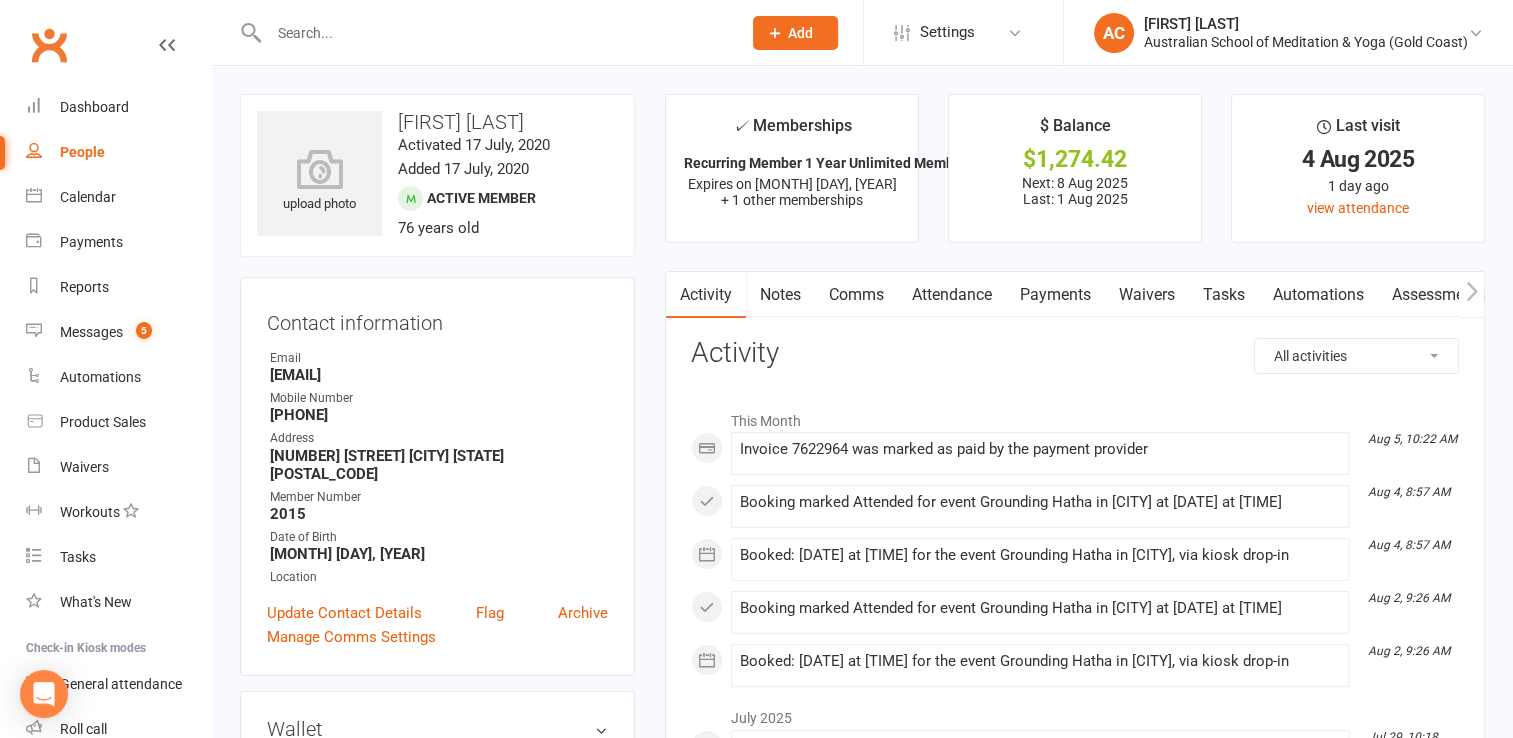 click on "Payments" at bounding box center [1055, 295] 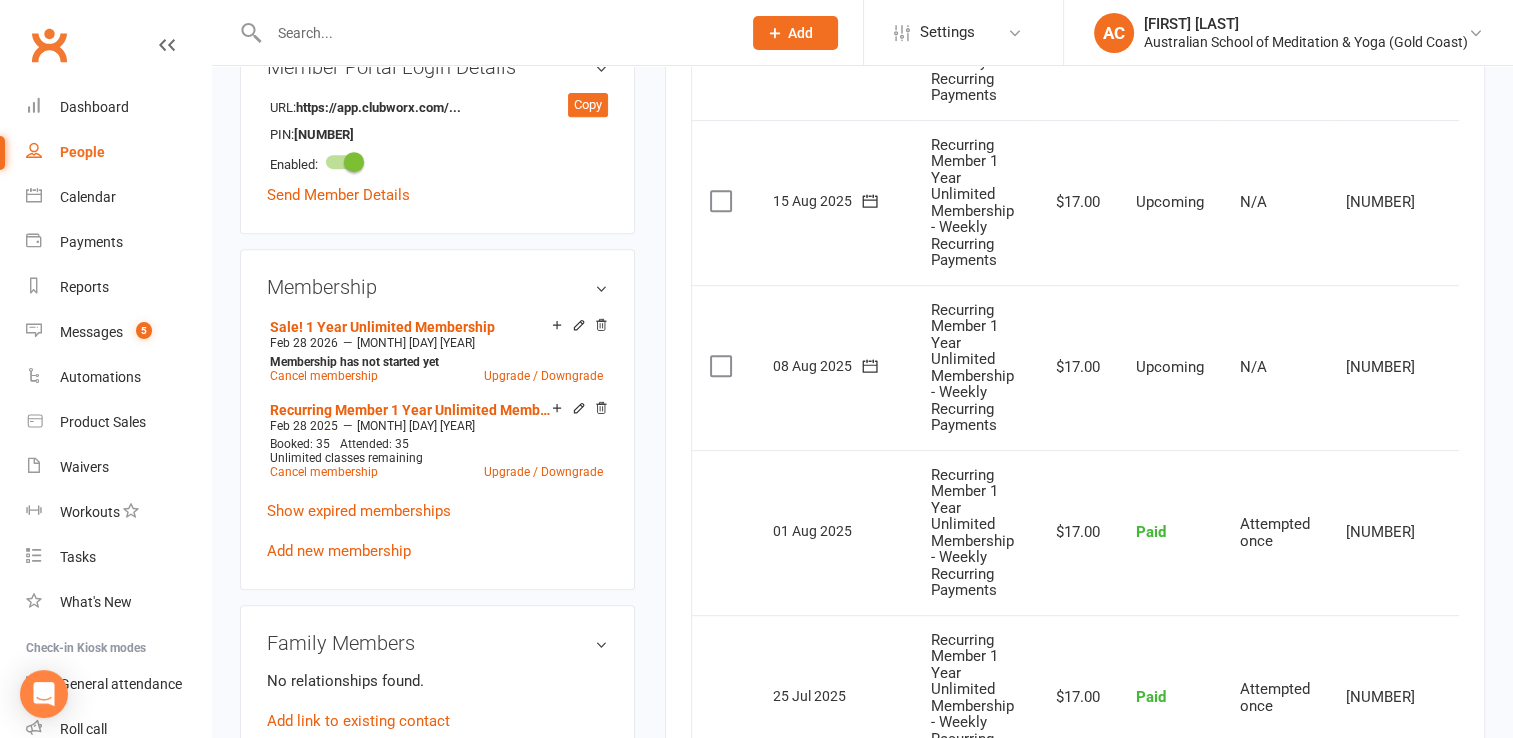 scroll, scrollTop: 828, scrollLeft: 0, axis: vertical 